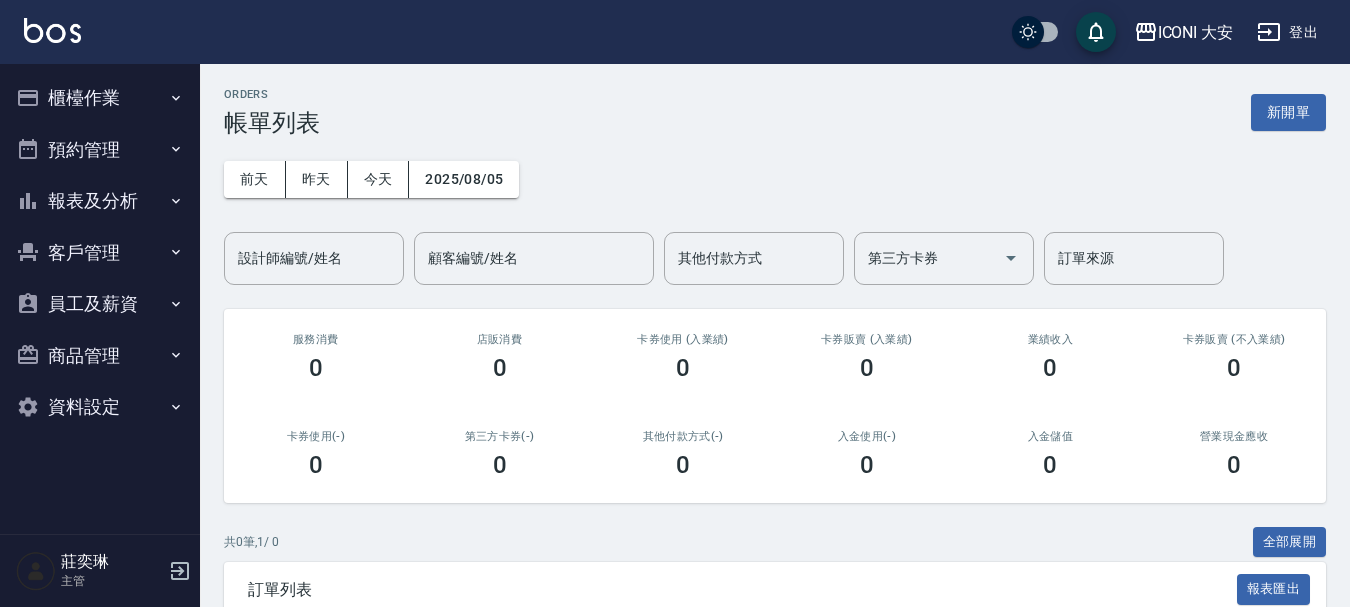 scroll, scrollTop: 0, scrollLeft: 0, axis: both 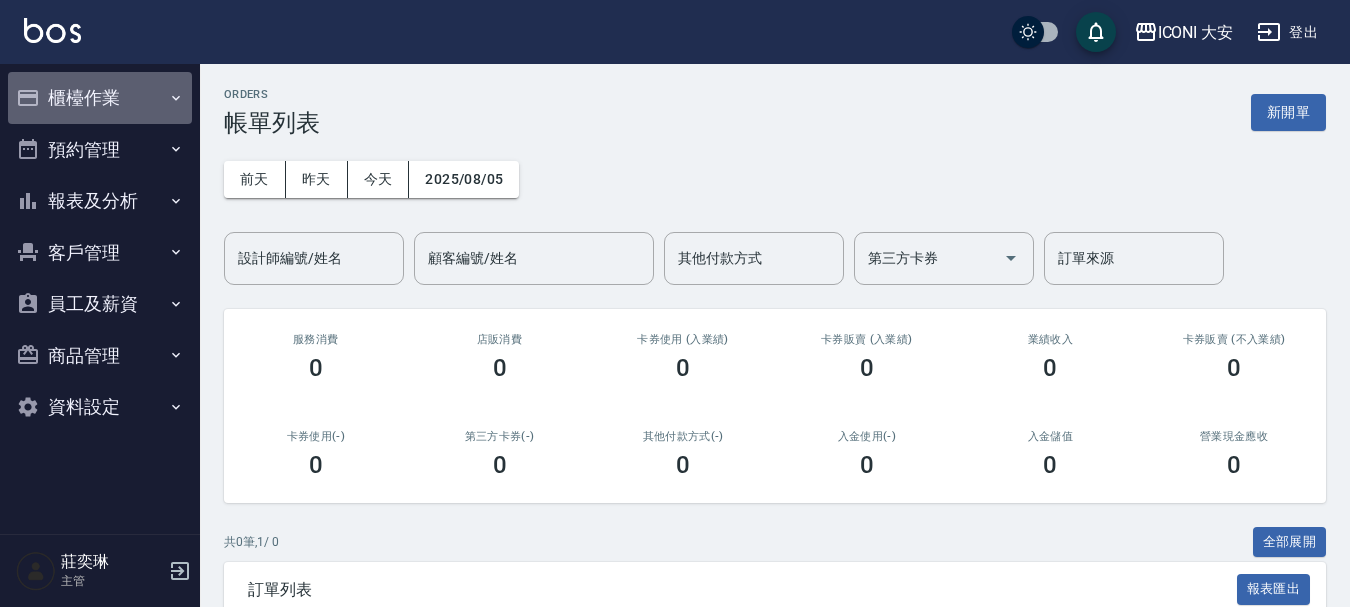 click on "櫃檯作業" at bounding box center (100, 98) 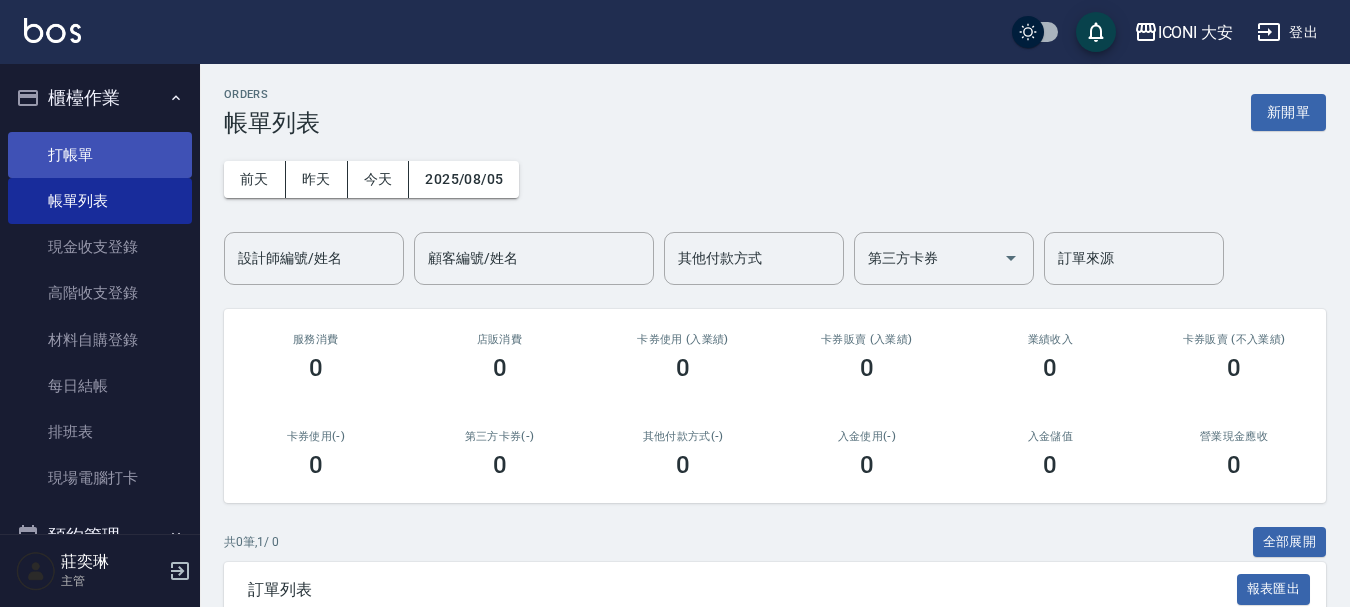 click on "打帳單" at bounding box center (100, 155) 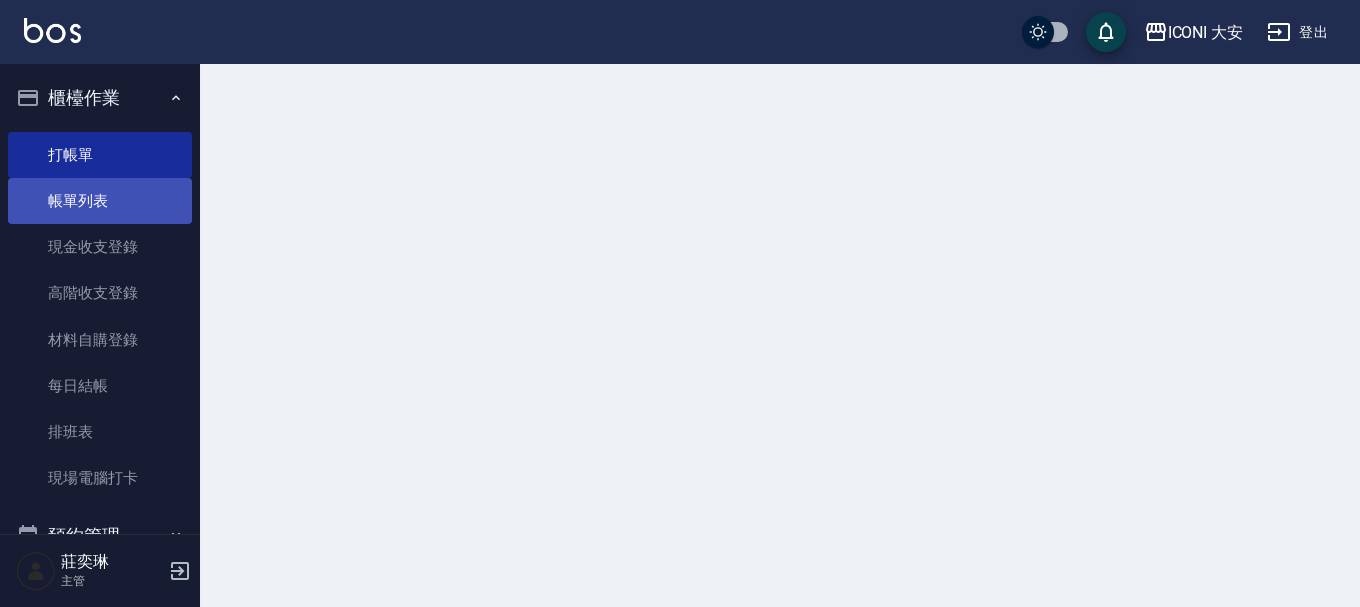 click on "帳單列表" at bounding box center (100, 201) 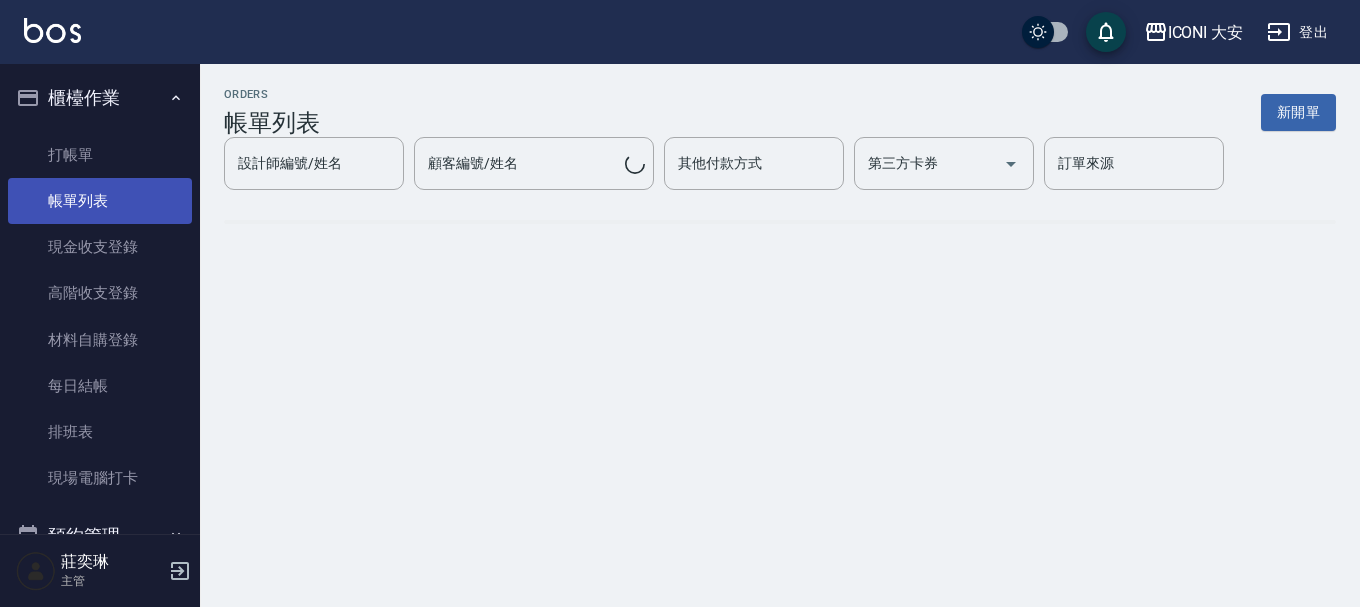 click on "帳單列表" at bounding box center (100, 201) 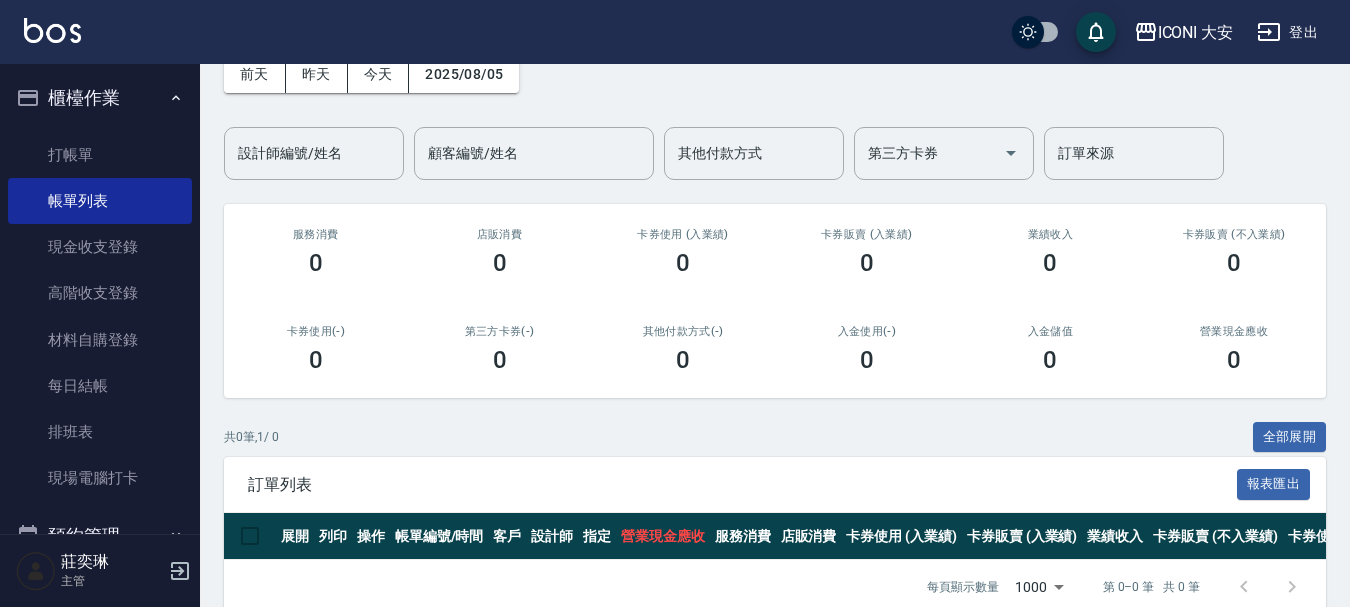 scroll, scrollTop: 151, scrollLeft: 0, axis: vertical 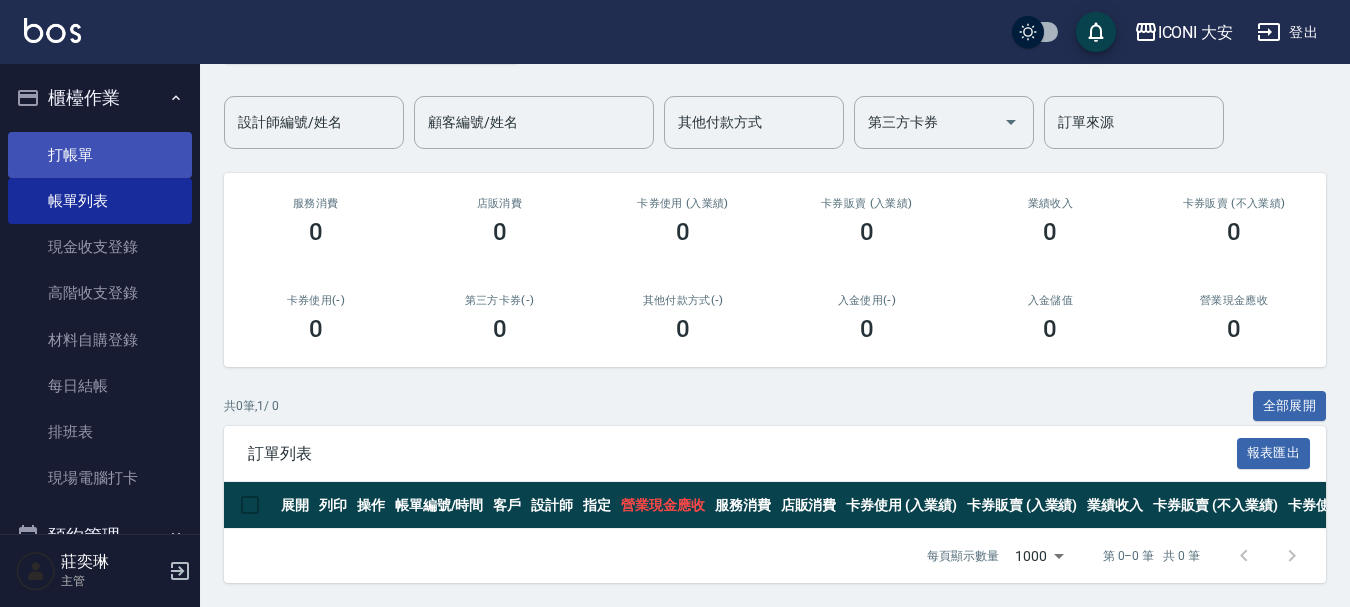 click on "打帳單" at bounding box center (100, 155) 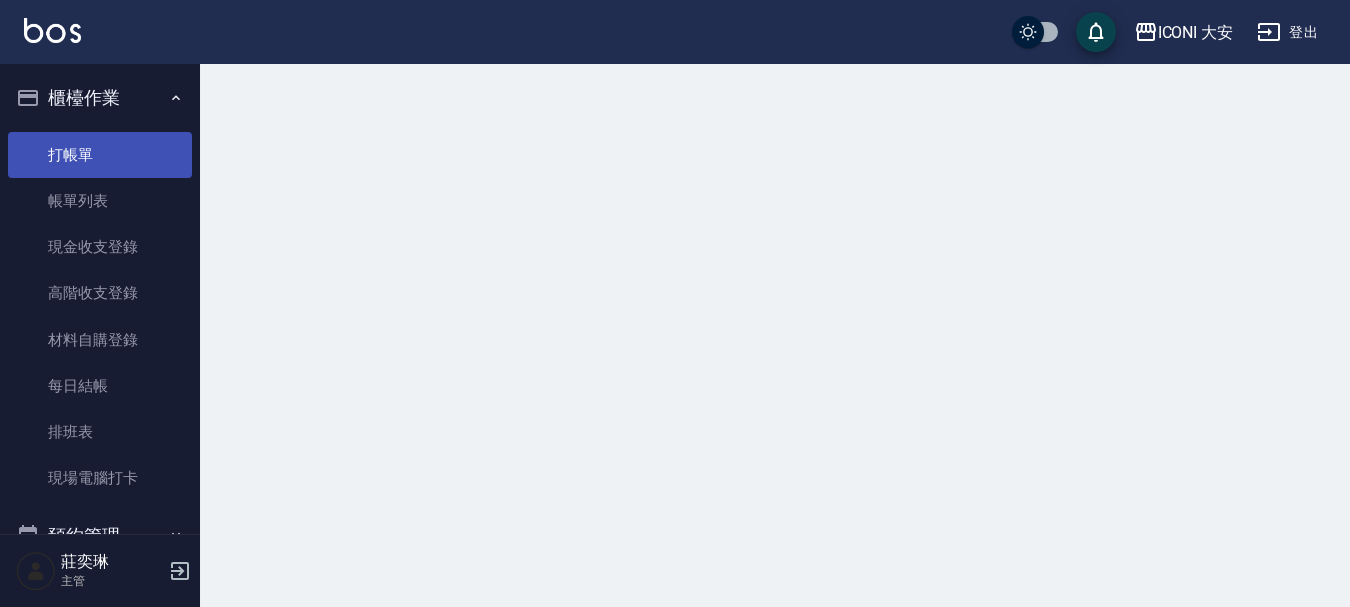 scroll, scrollTop: 0, scrollLeft: 0, axis: both 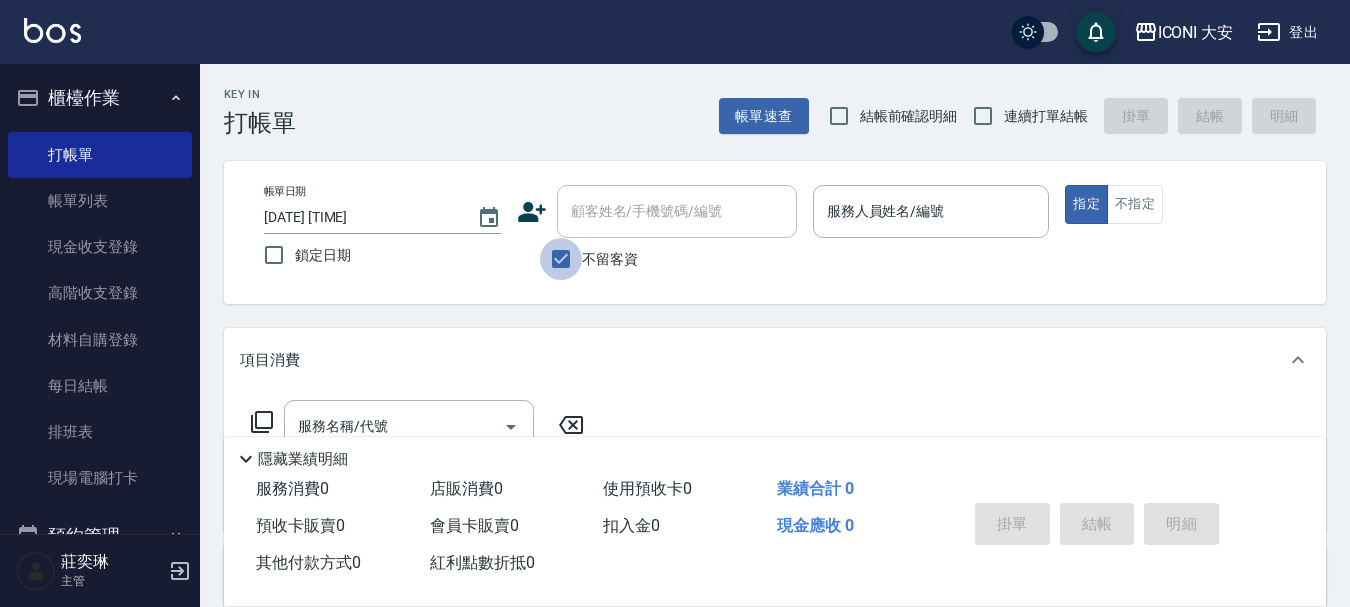 click on "不留客資" at bounding box center [561, 259] 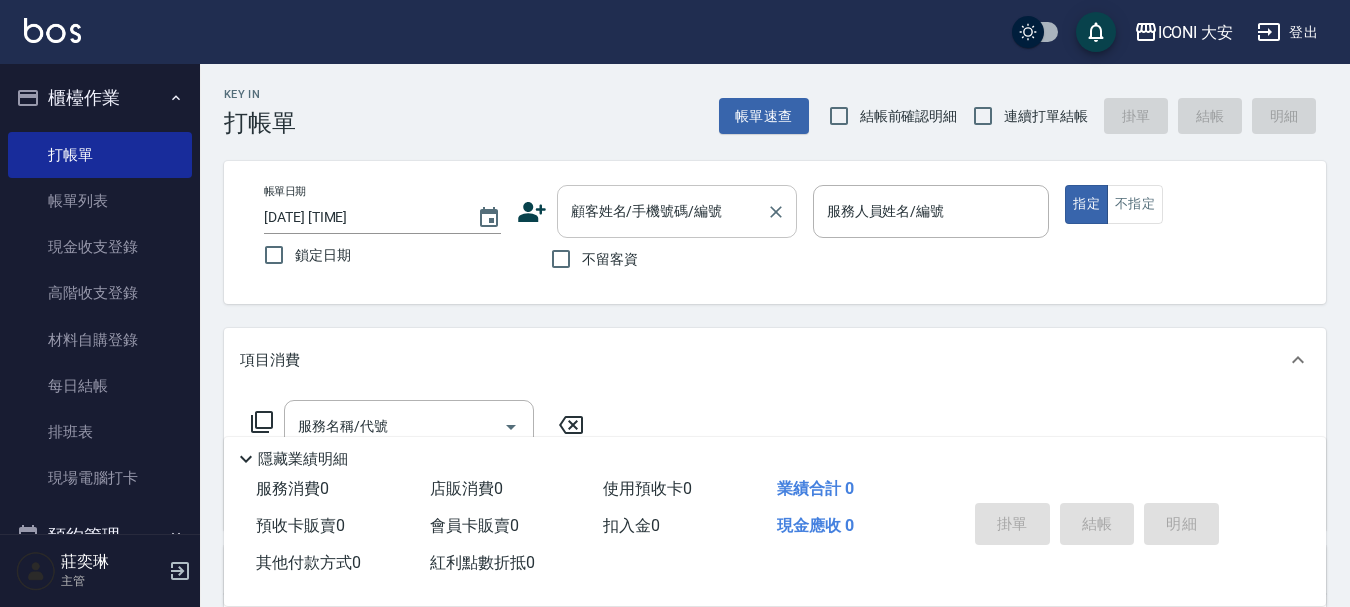 click on "顧客姓名/手機號碼/編號" at bounding box center (662, 211) 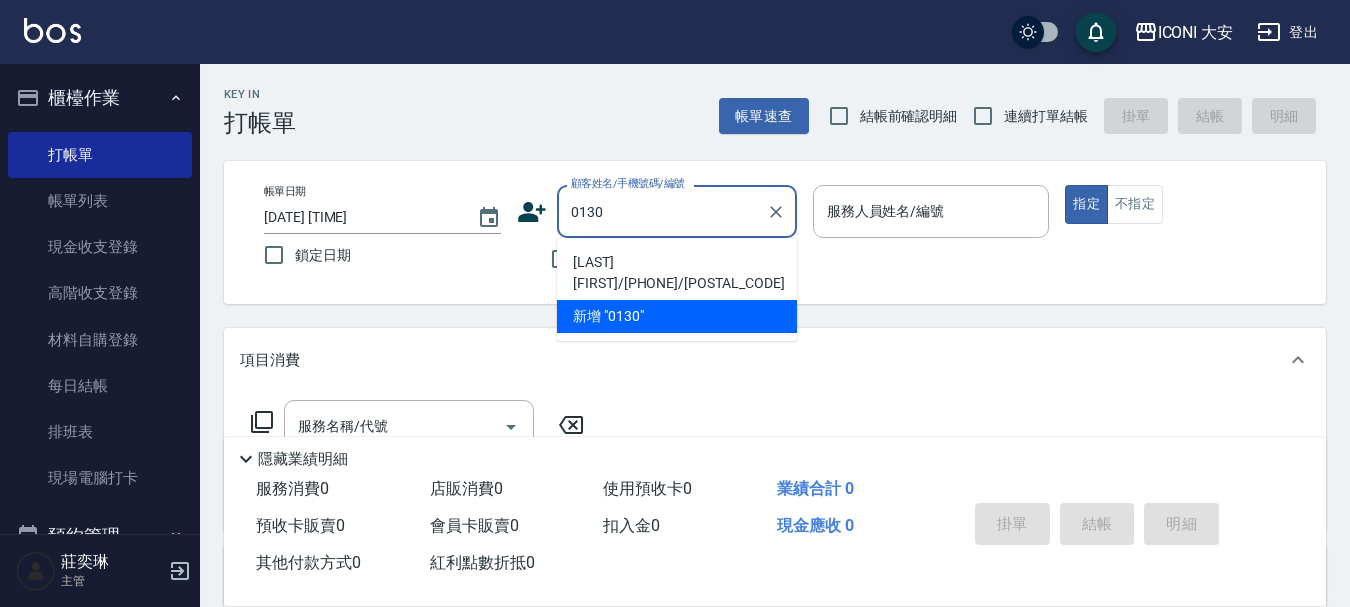 click on "黃麗珍/0936133954/0130" at bounding box center (677, 273) 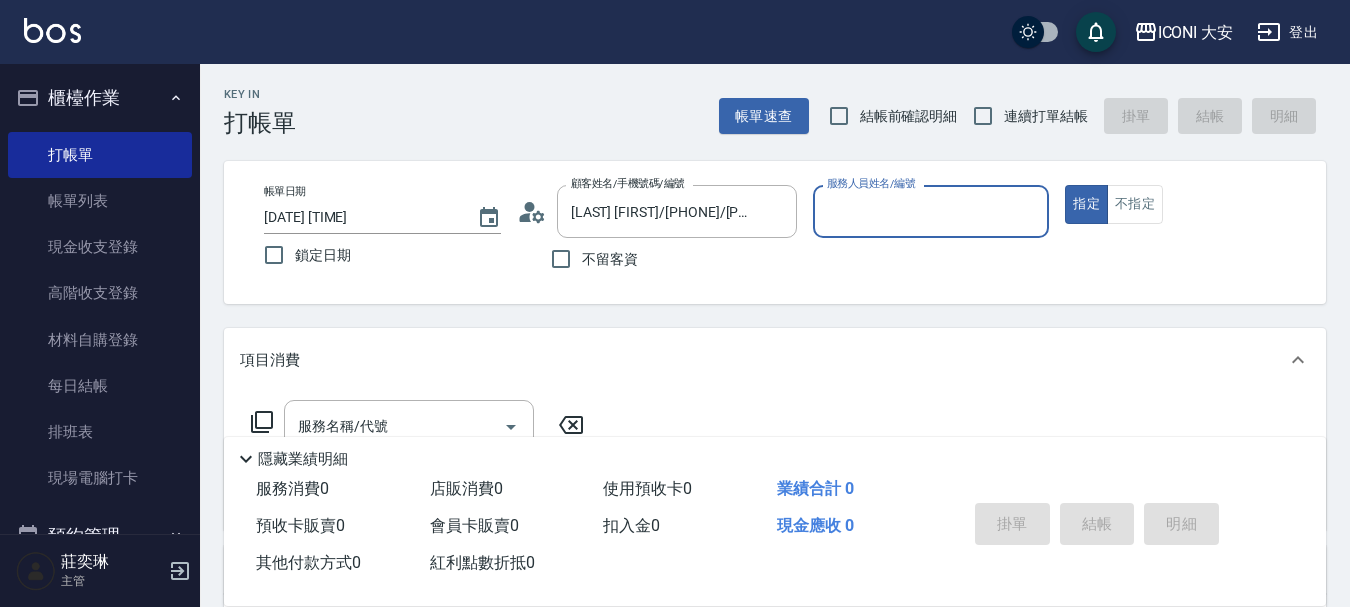 type on "Happy-9" 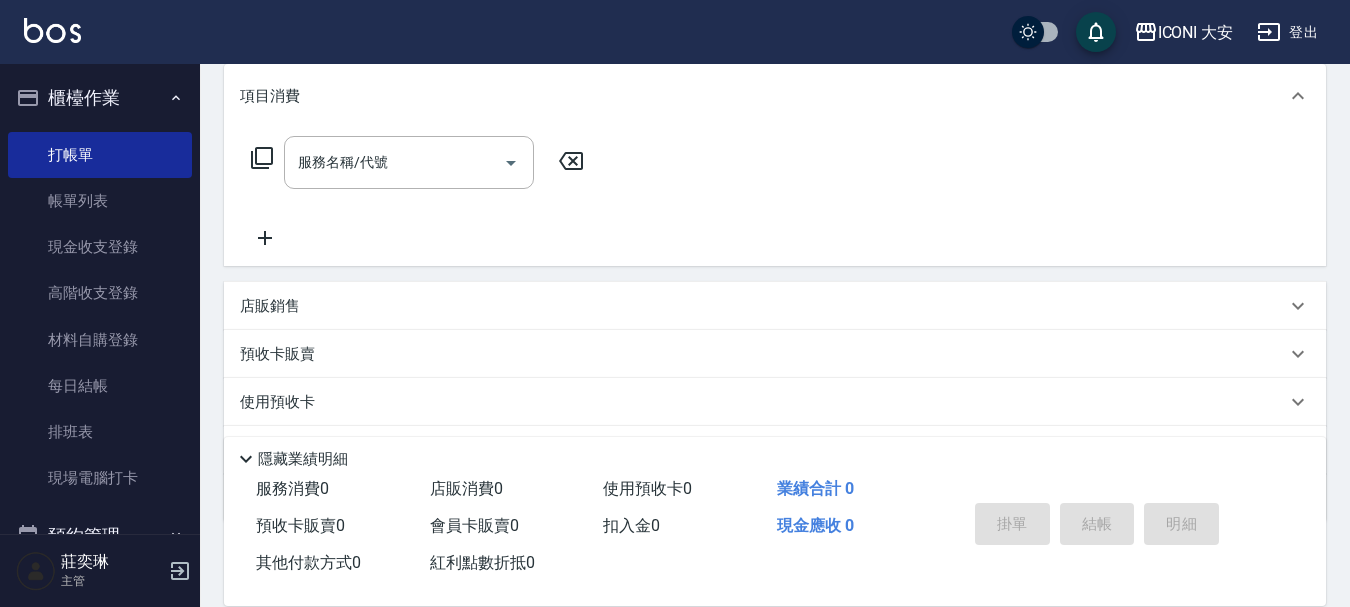 scroll, scrollTop: 300, scrollLeft: 0, axis: vertical 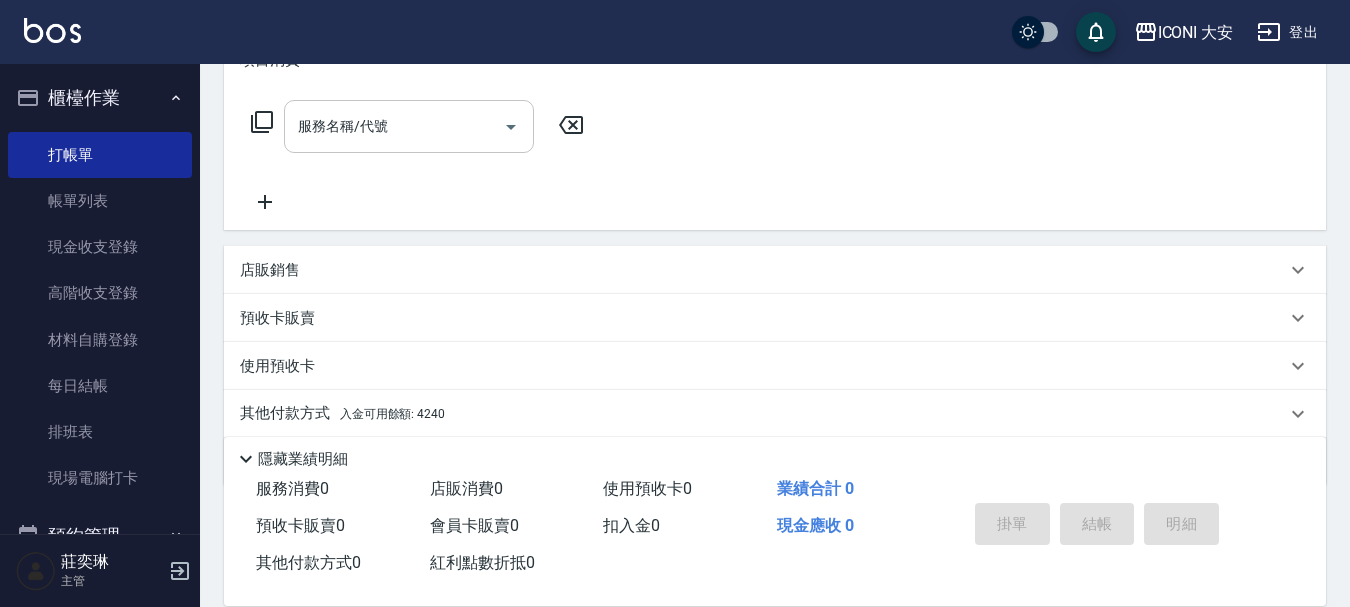click on "服務名稱/代號" at bounding box center (394, 126) 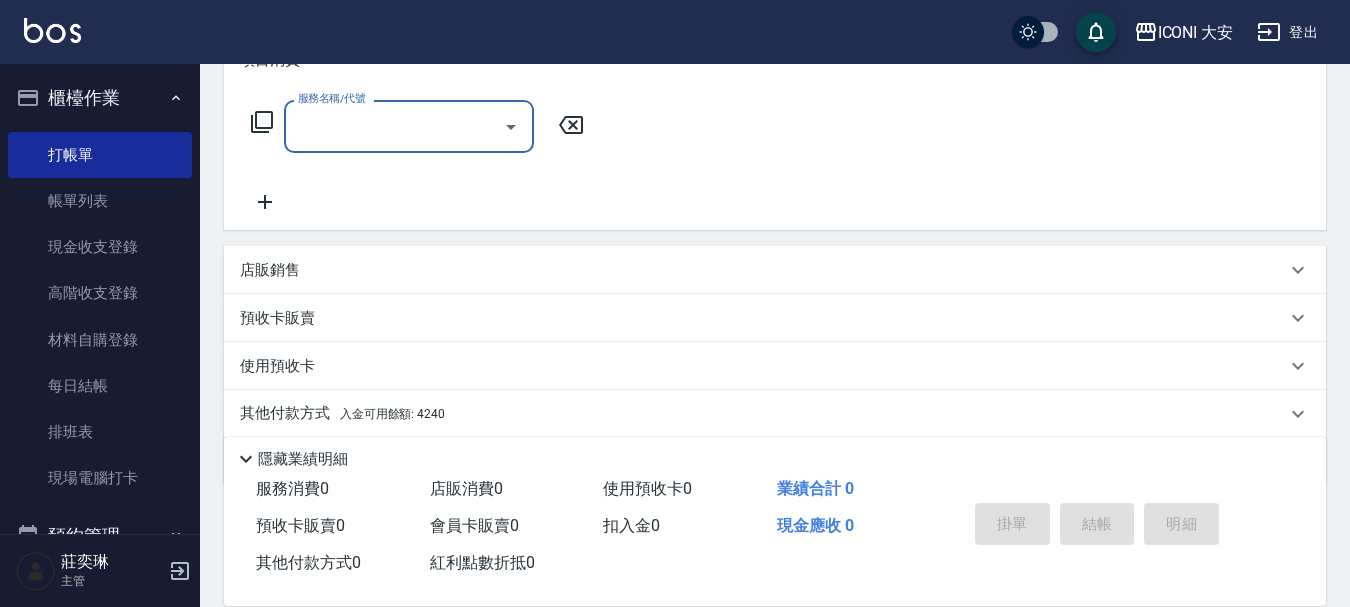 click on "服務名稱/代號" at bounding box center [394, 126] 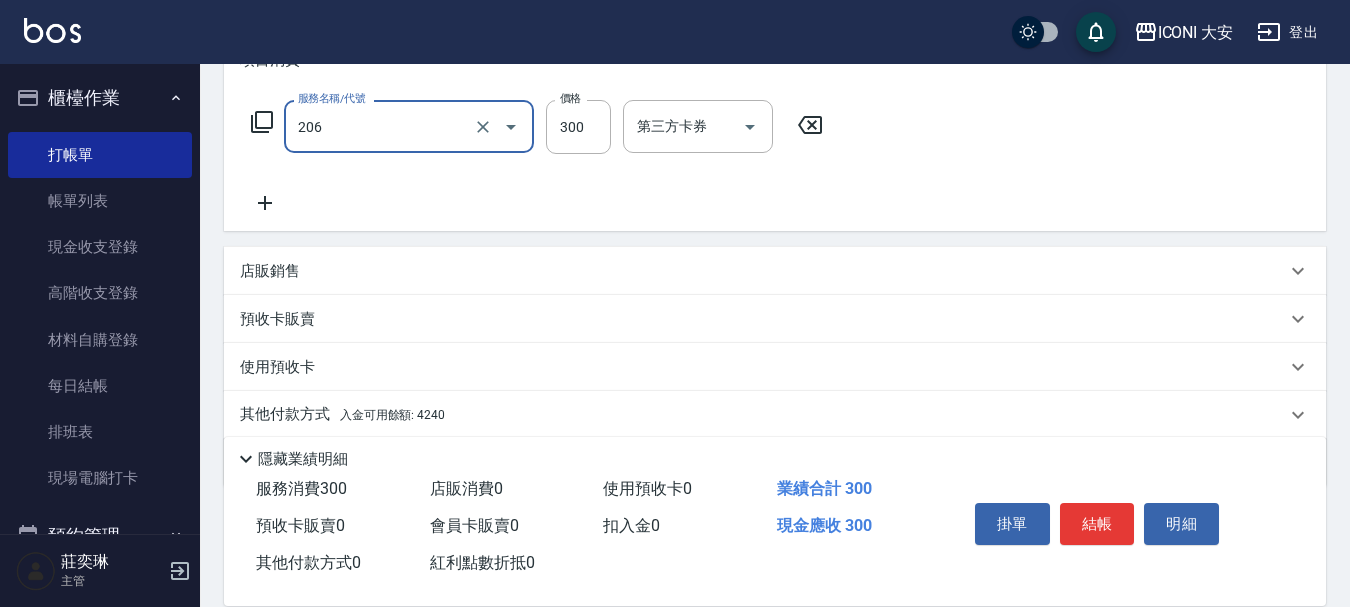 type on "洗髮(206)" 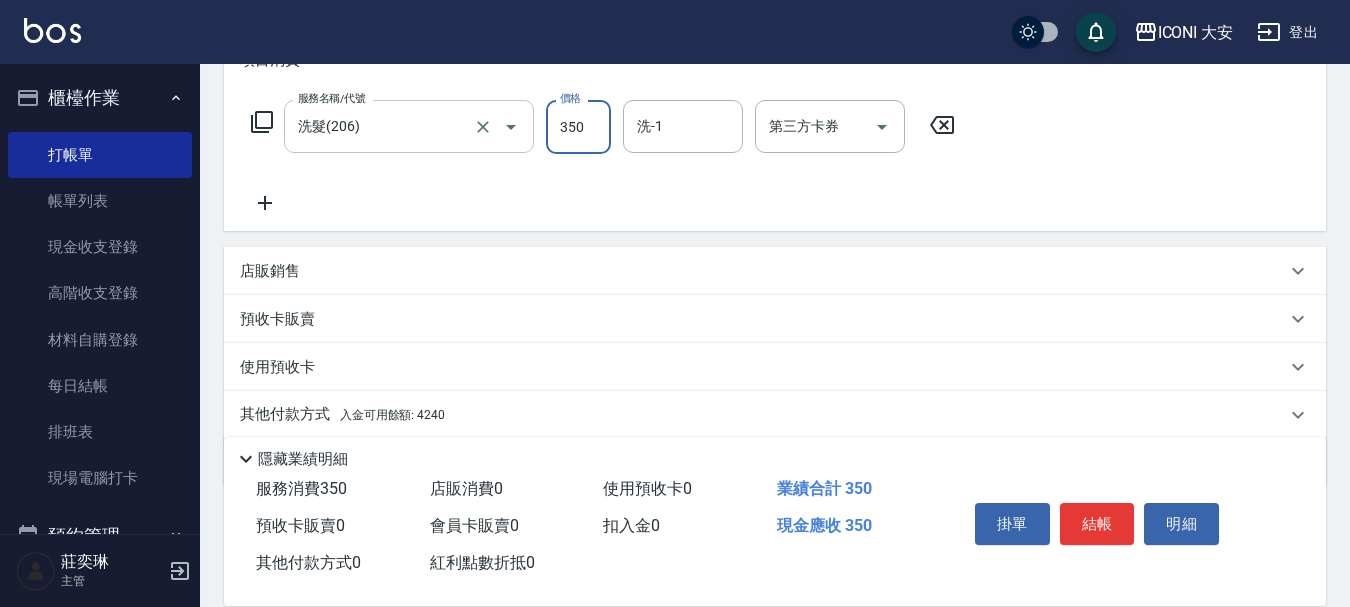 type on "350" 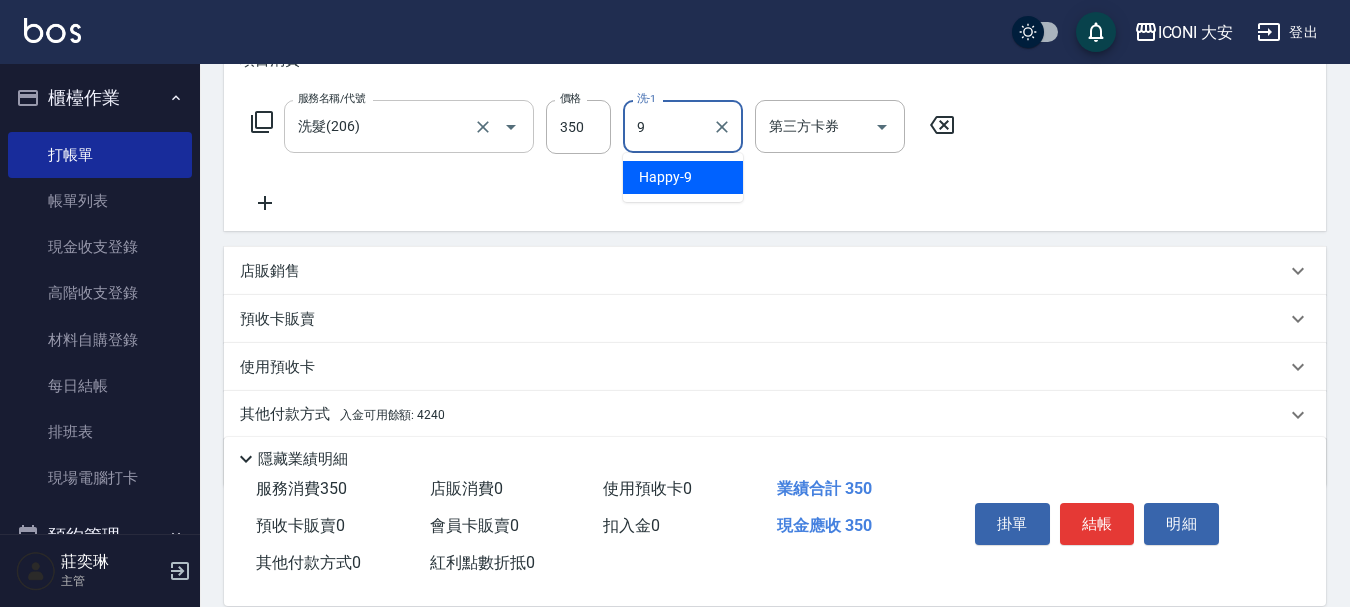 type on "Happy-9" 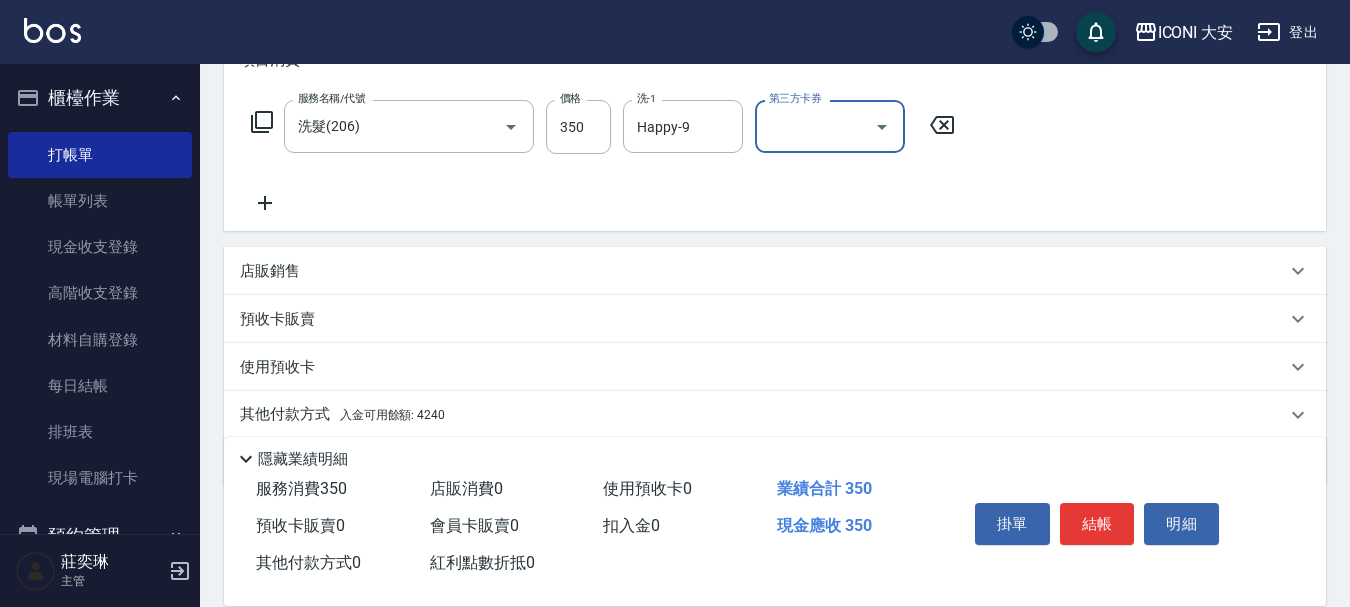 click on "入金可用餘額: 4240" at bounding box center [392, 415] 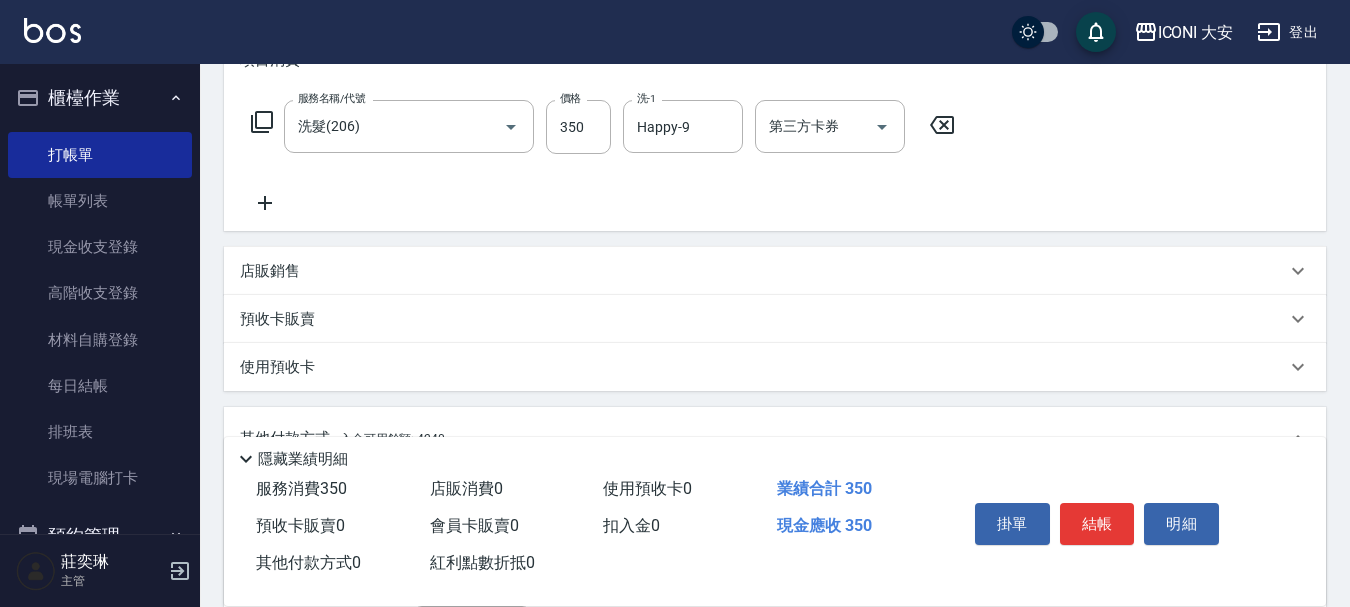scroll, scrollTop: 0, scrollLeft: 0, axis: both 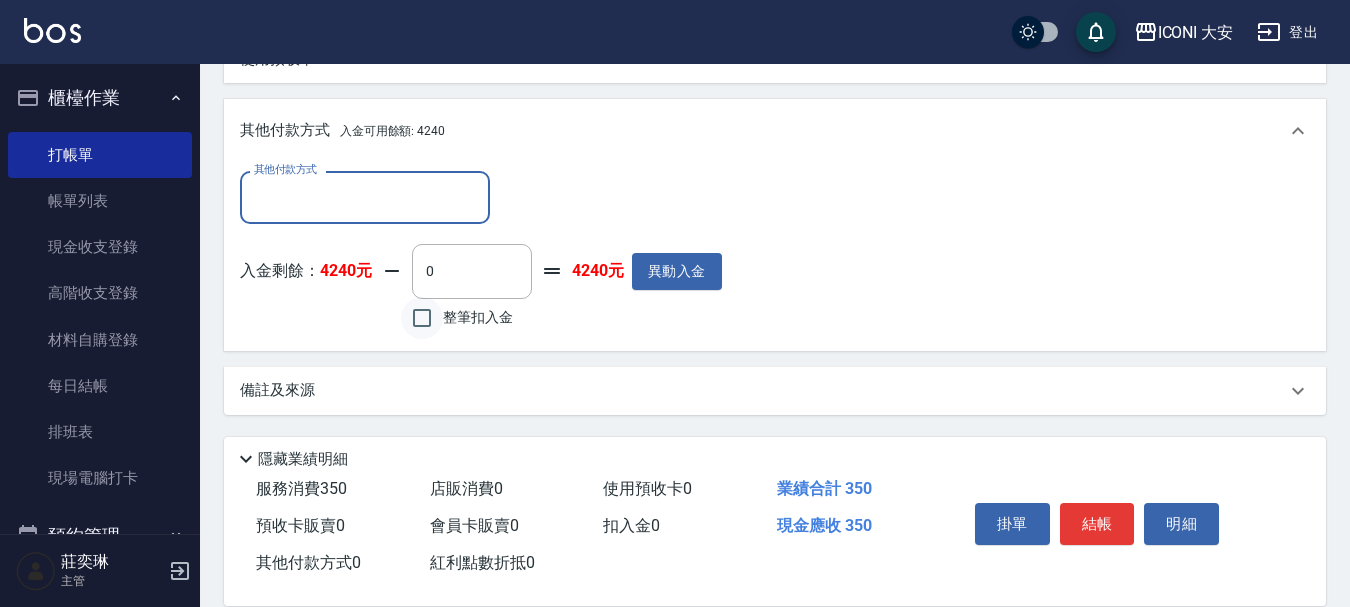 click on "整筆扣入金" at bounding box center [422, 318] 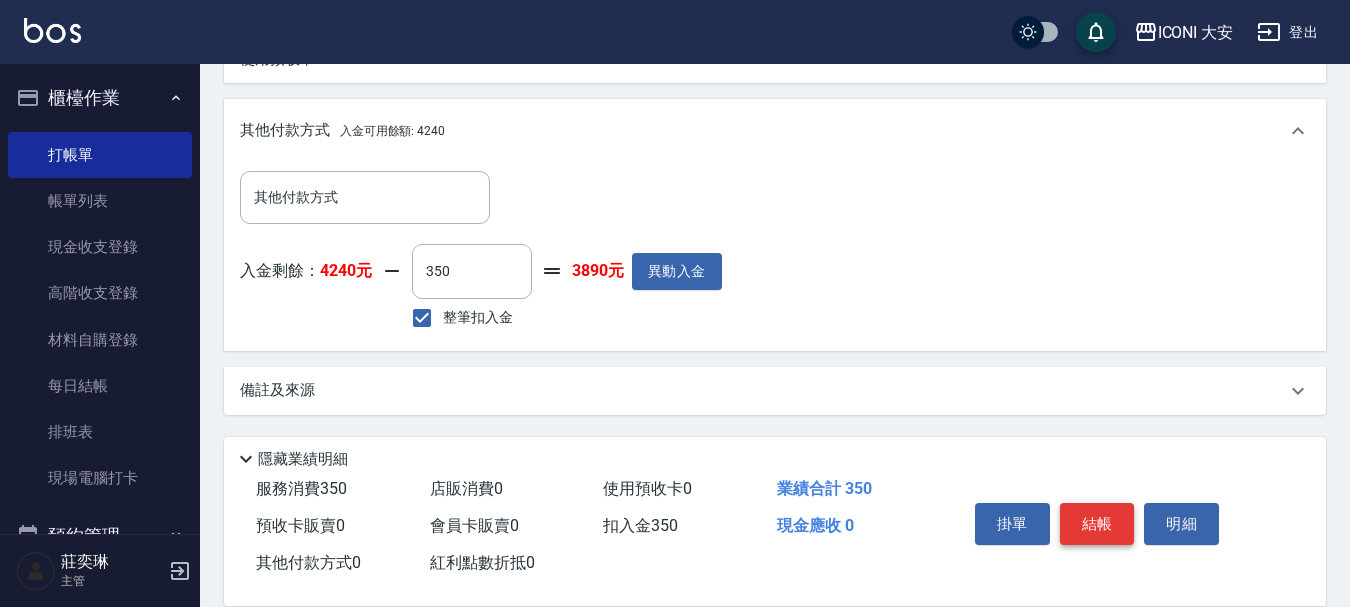 click on "結帳" at bounding box center [1097, 524] 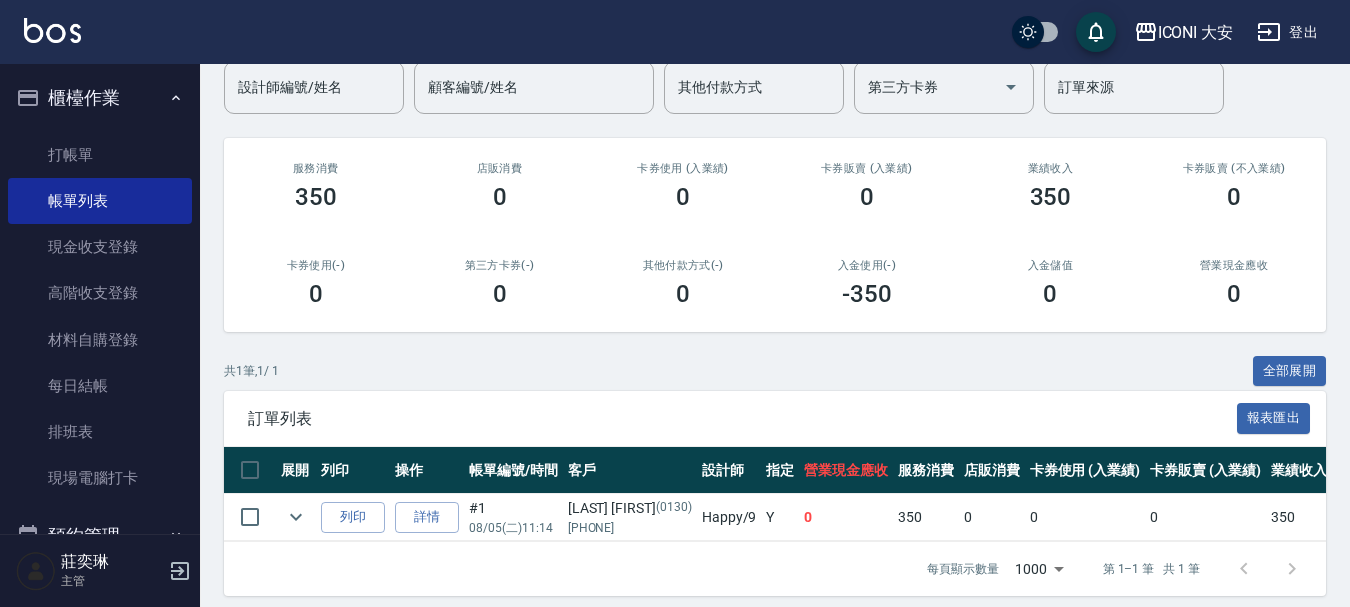 scroll, scrollTop: 199, scrollLeft: 0, axis: vertical 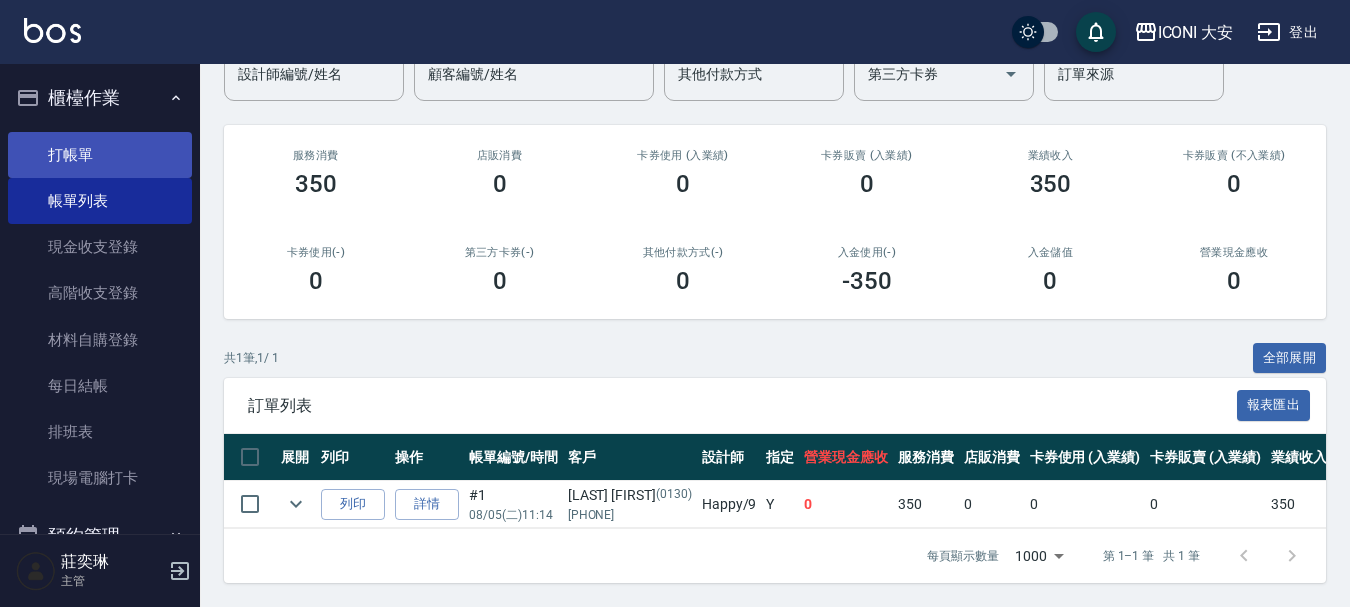 click on "打帳單" at bounding box center (100, 155) 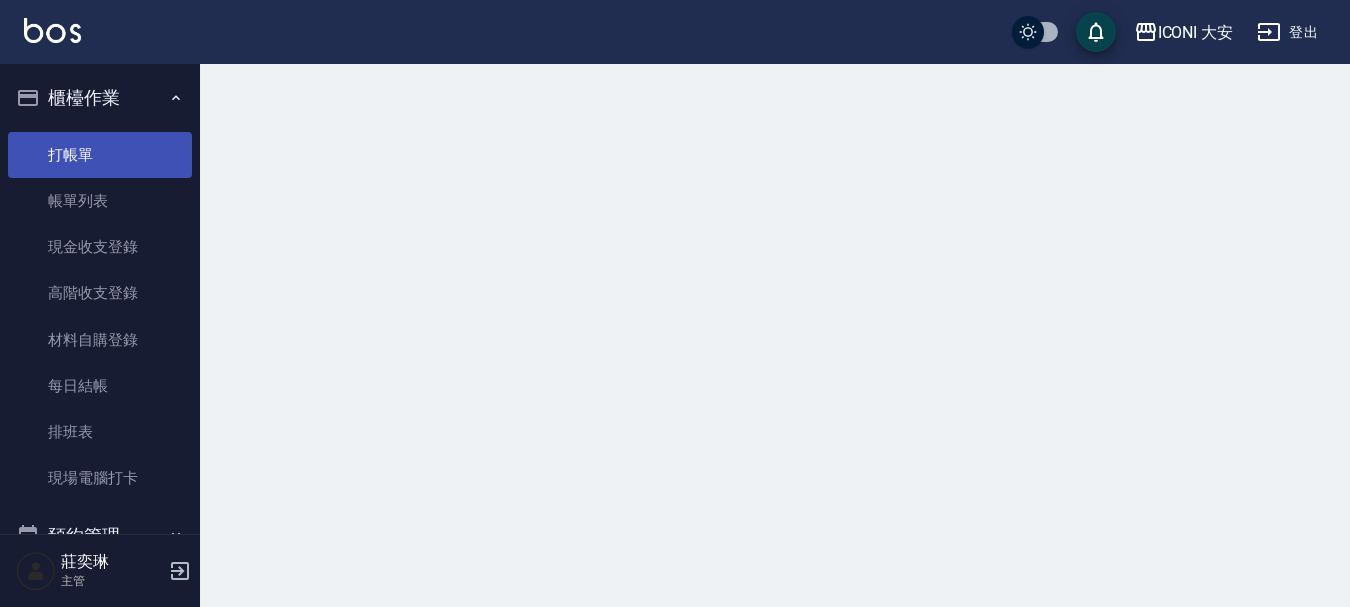 scroll, scrollTop: 0, scrollLeft: 0, axis: both 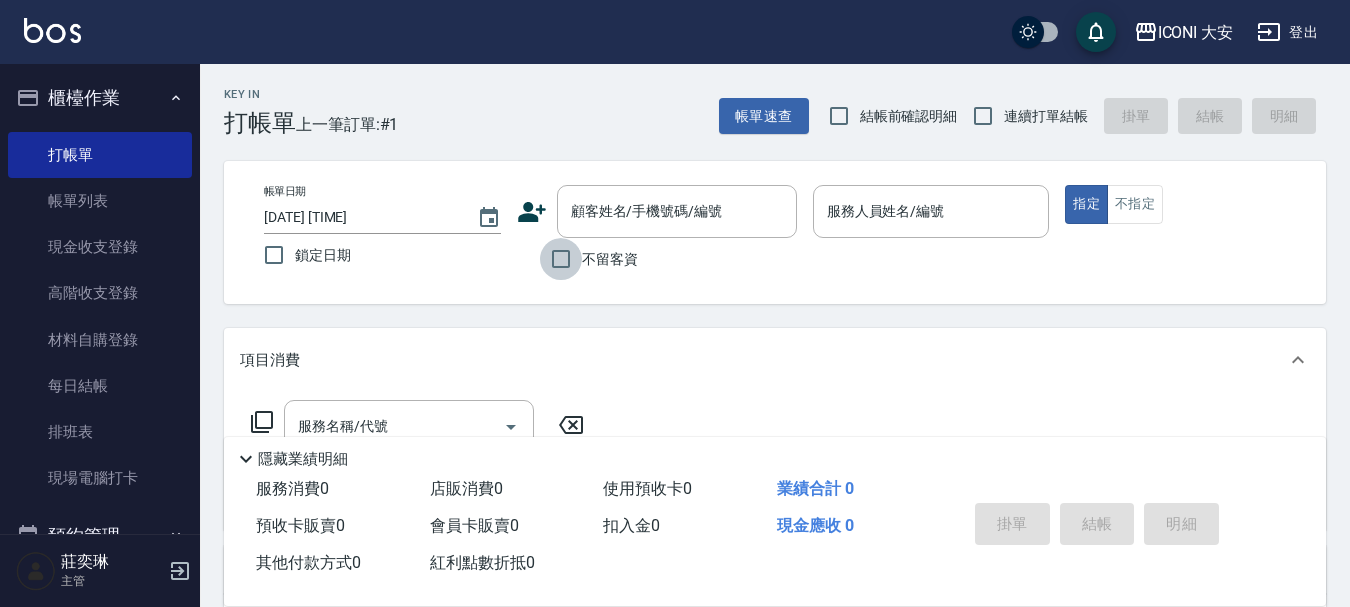 click on "不留客資" at bounding box center [561, 259] 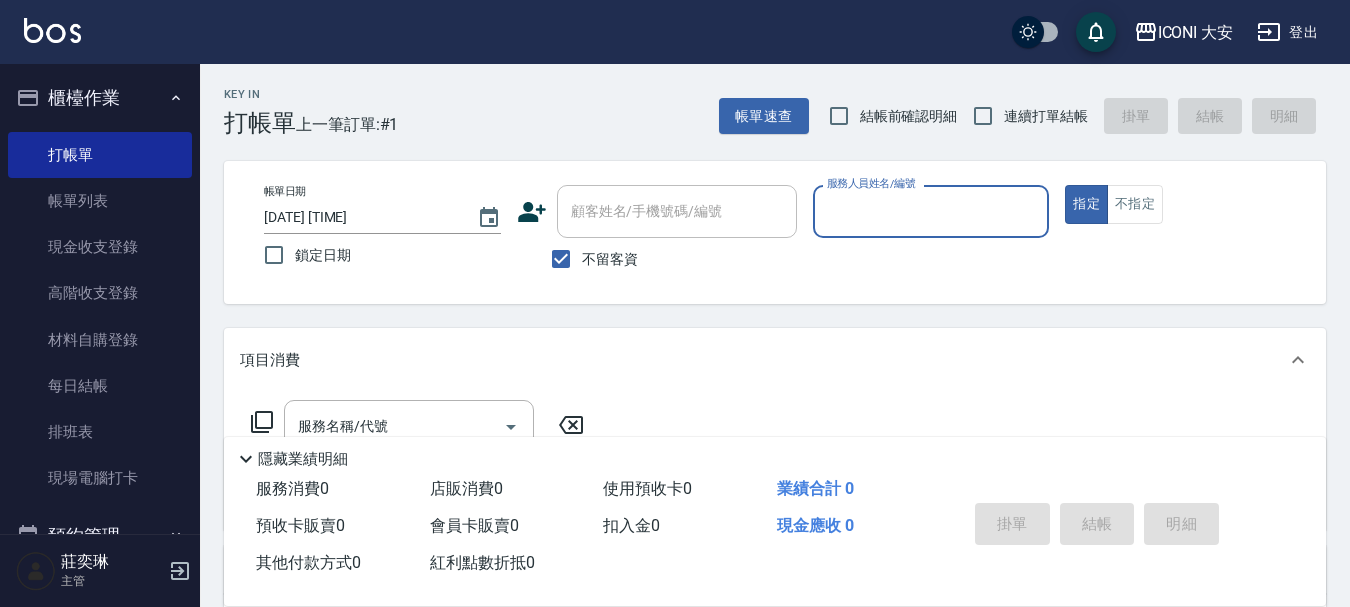 click on "服務人員姓名/編號" at bounding box center [931, 211] 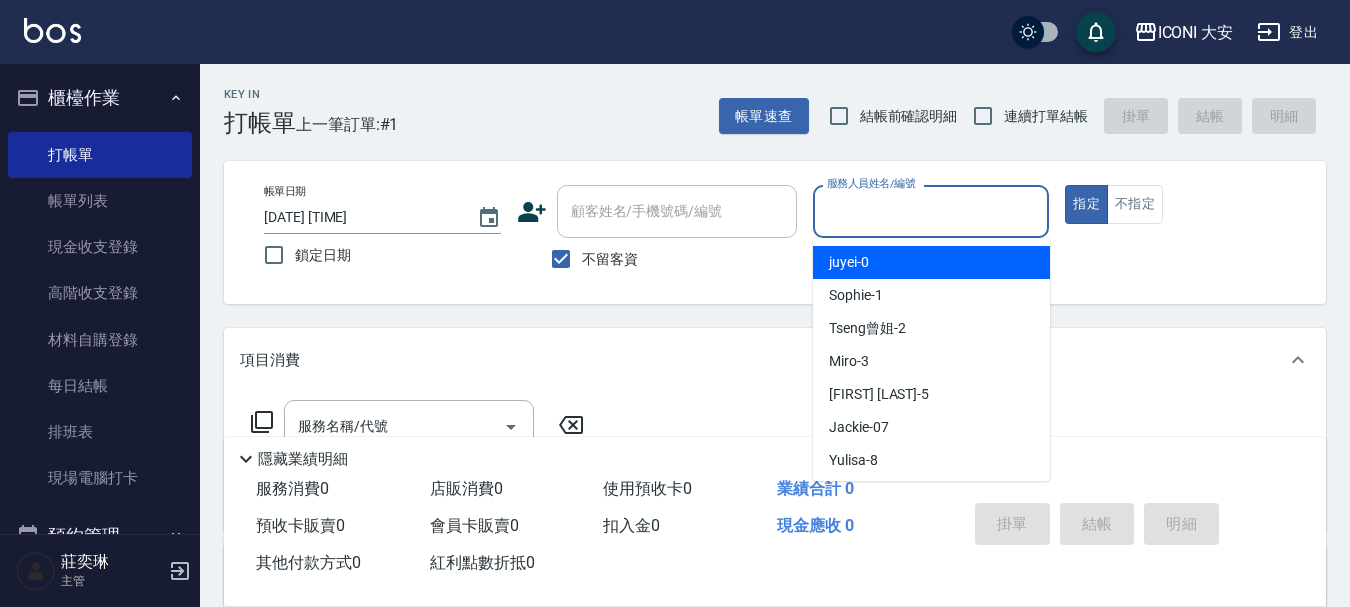 click on "juyei -0" at bounding box center (849, 262) 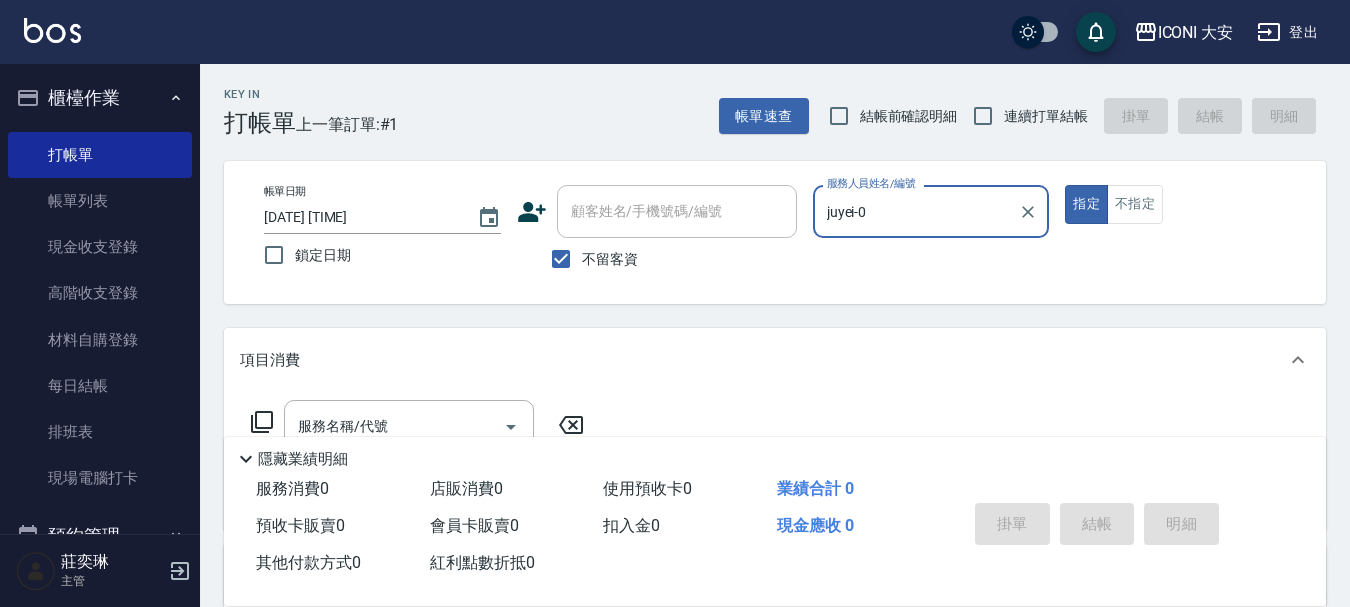 scroll, scrollTop: 100, scrollLeft: 0, axis: vertical 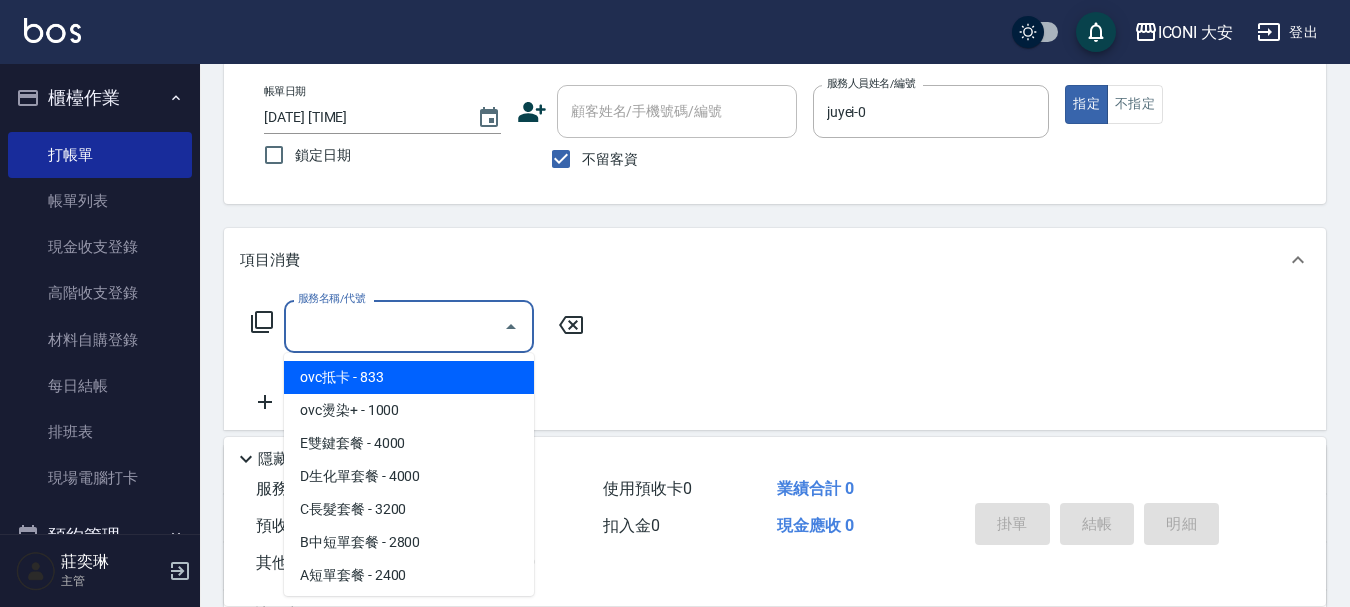 click on "服務名稱/代號" at bounding box center [394, 326] 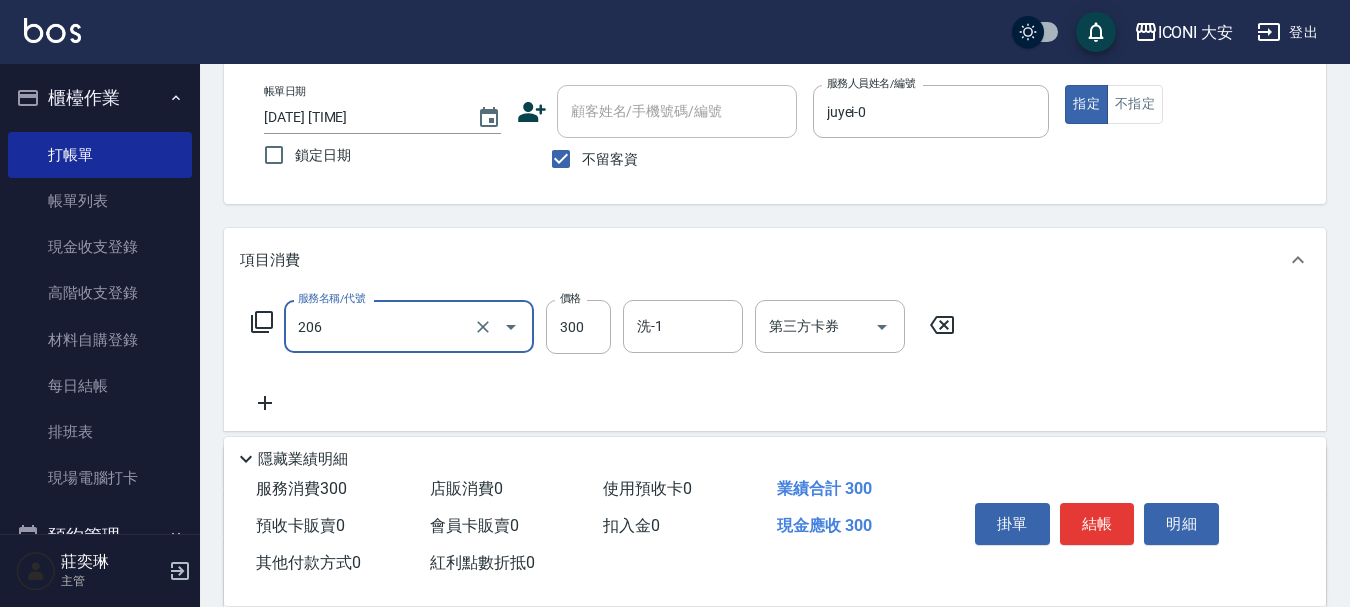 type on "洗髮(206)" 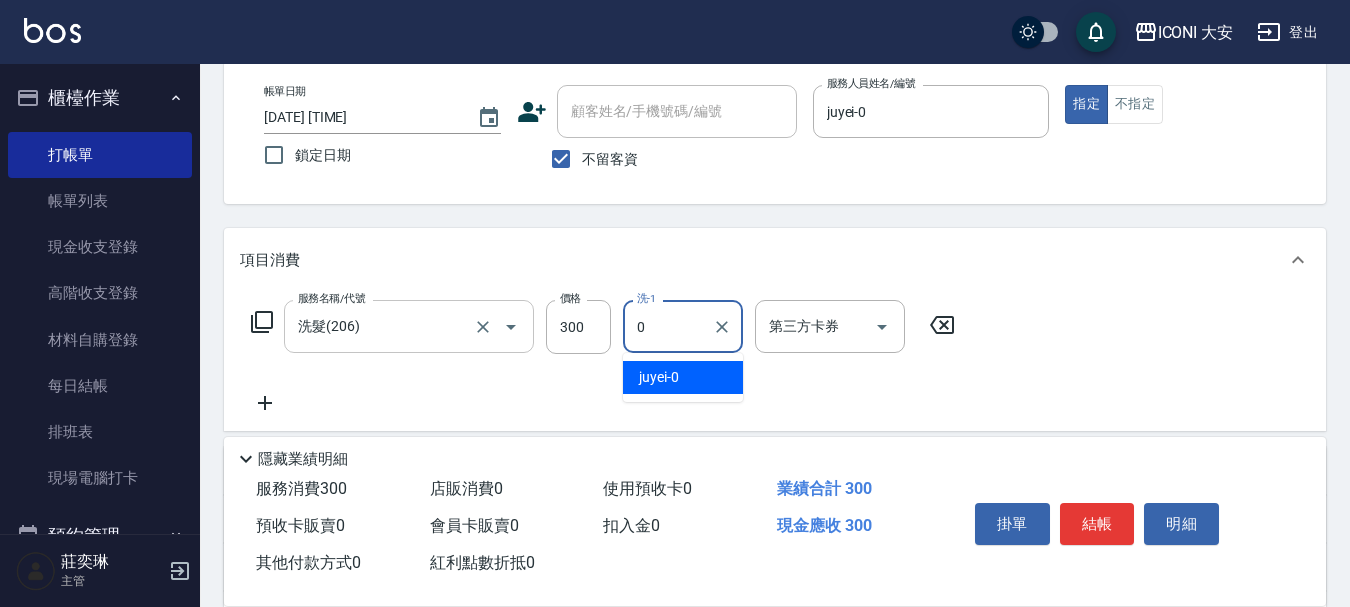 type on "juyei-0" 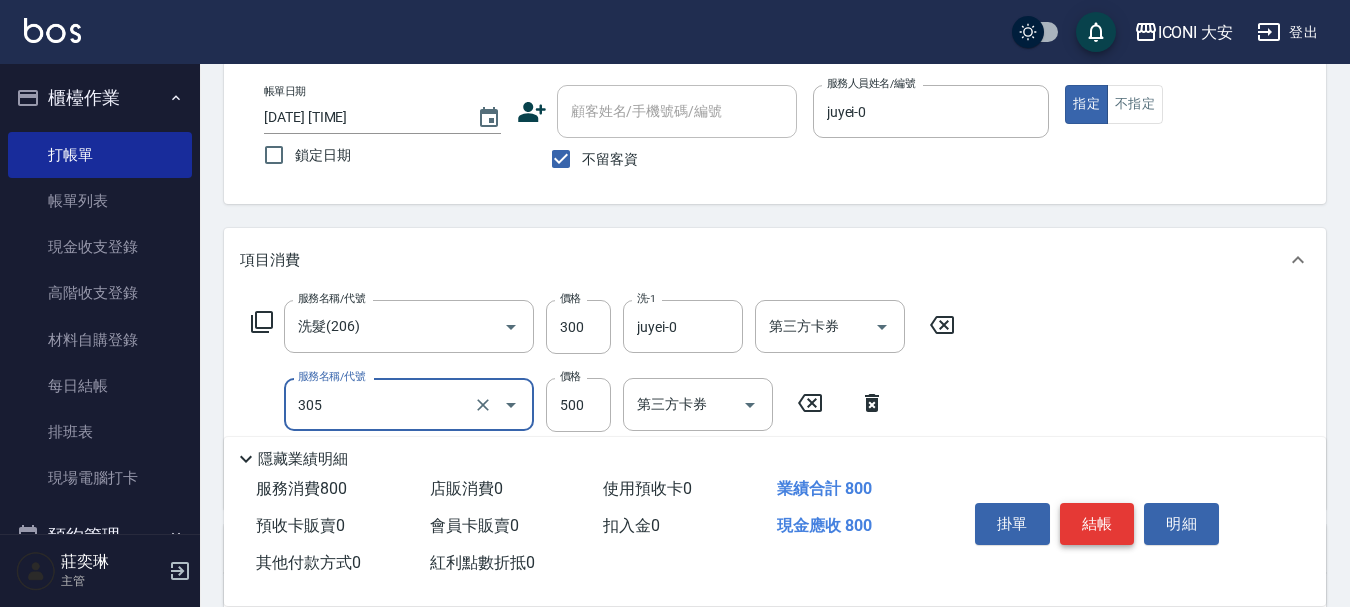 type on "剪髮(305)" 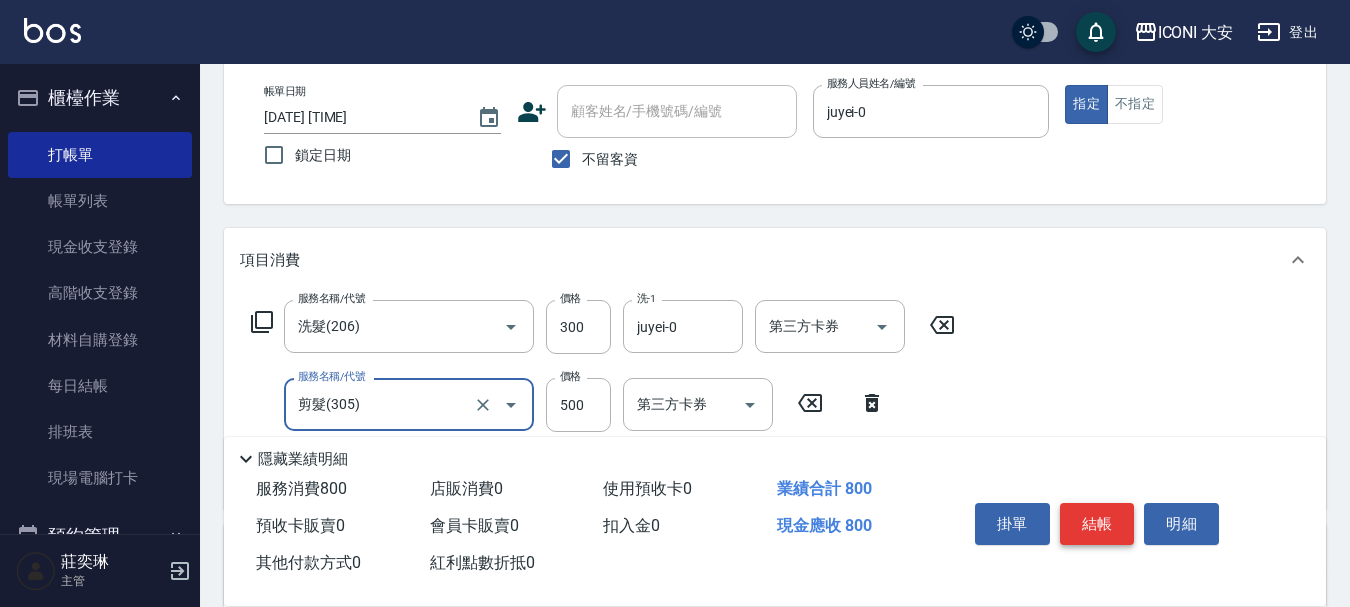 click on "結帳" at bounding box center (1097, 524) 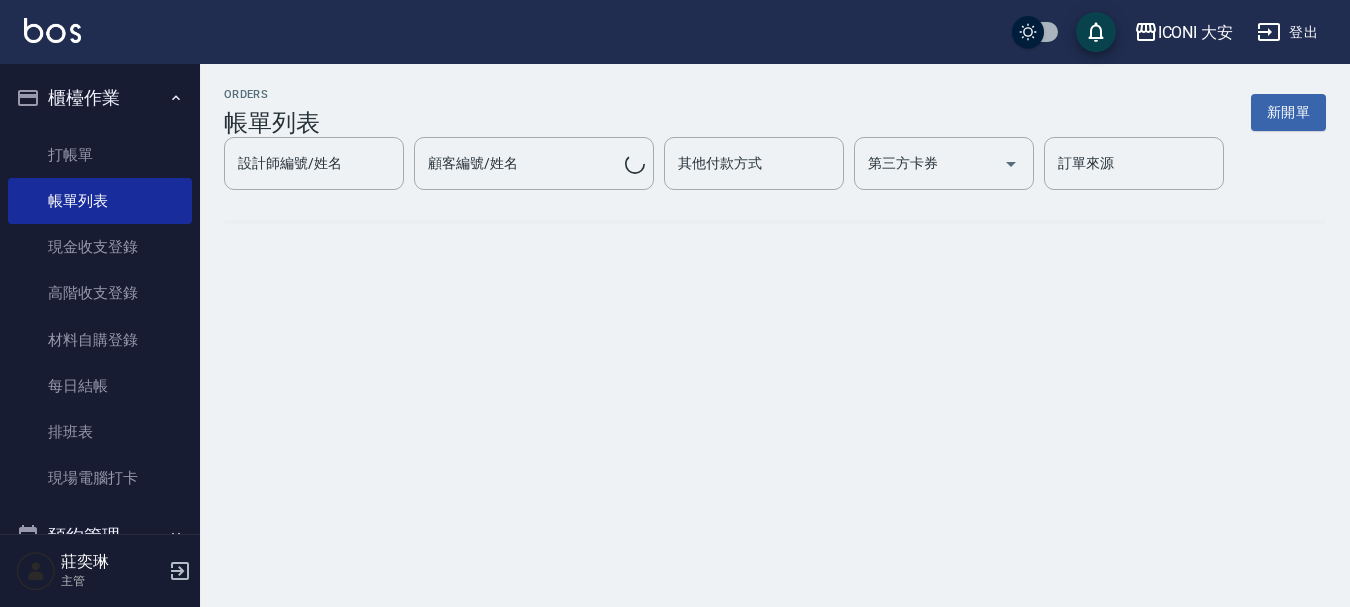 scroll, scrollTop: 0, scrollLeft: 0, axis: both 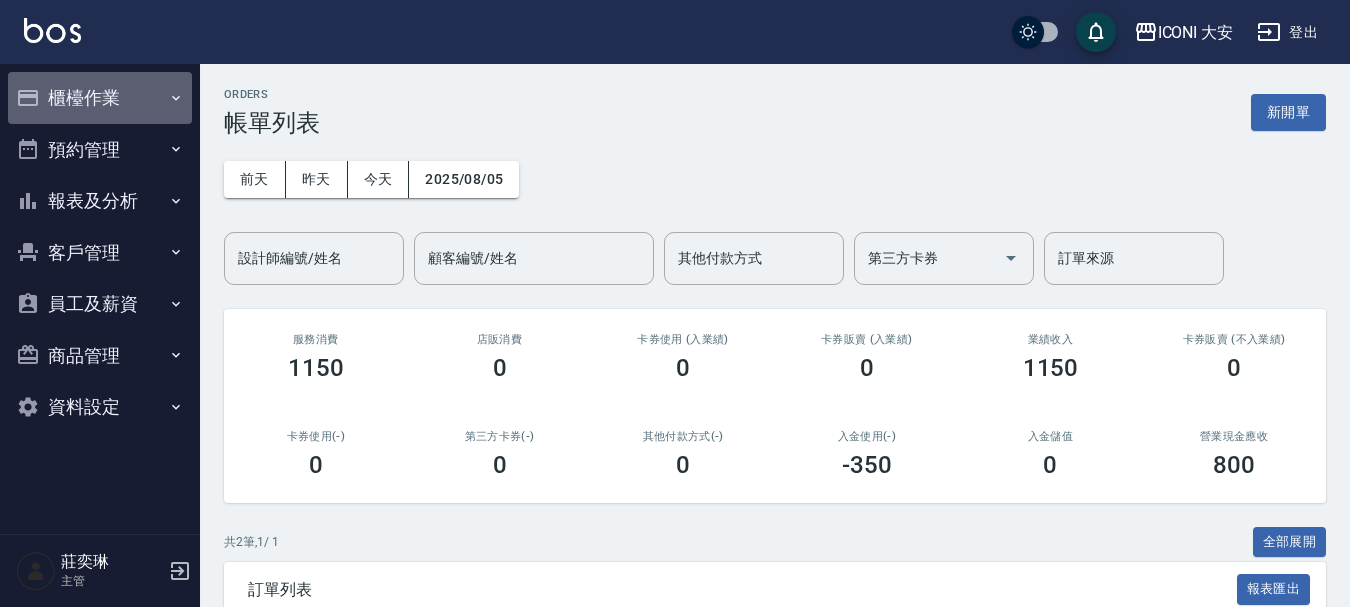 click on "櫃檯作業" at bounding box center [100, 98] 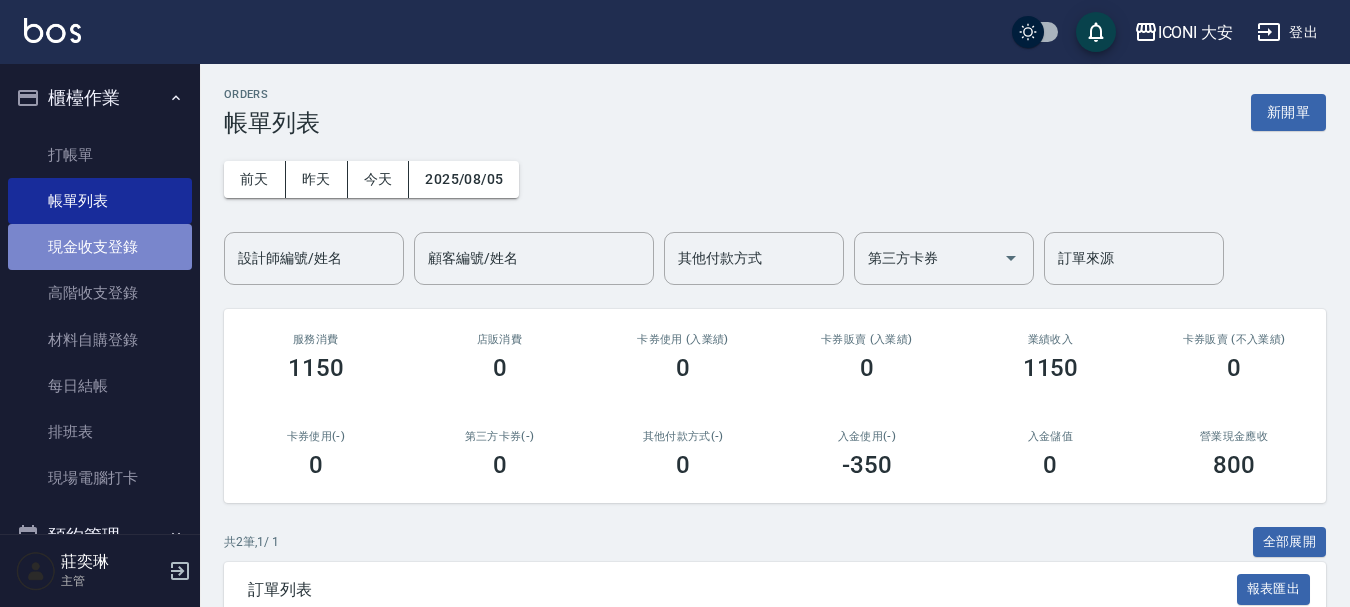 click on "現金收支登錄" at bounding box center (100, 247) 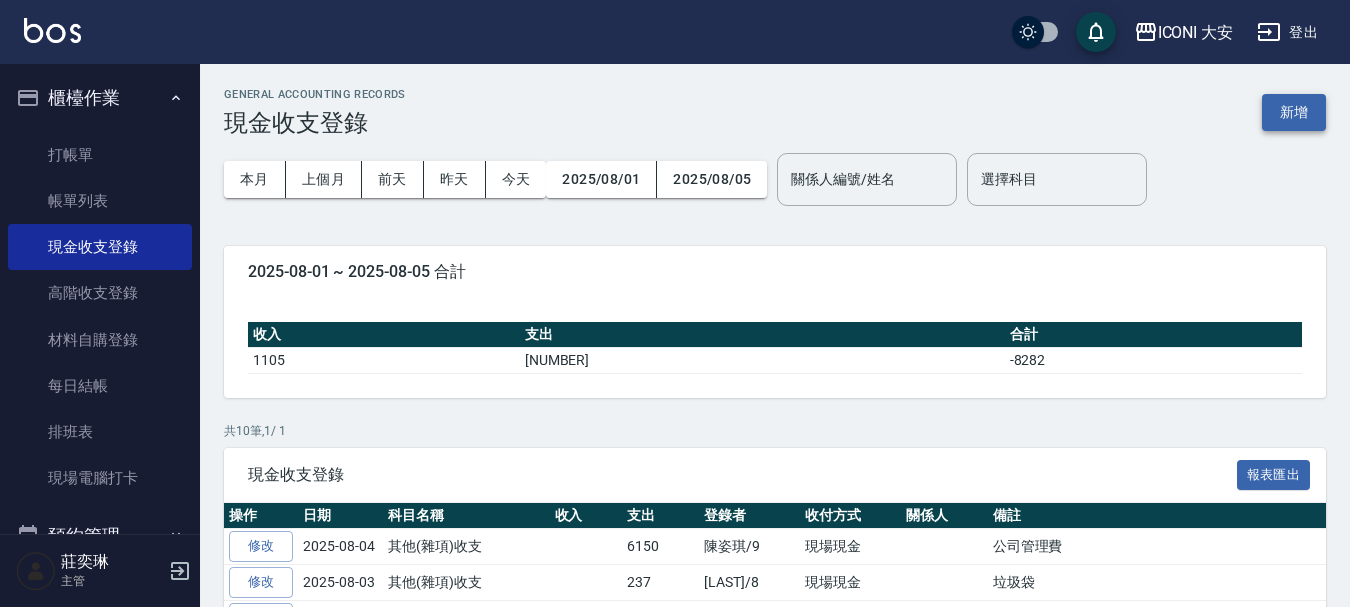 click on "新增" at bounding box center [1294, 112] 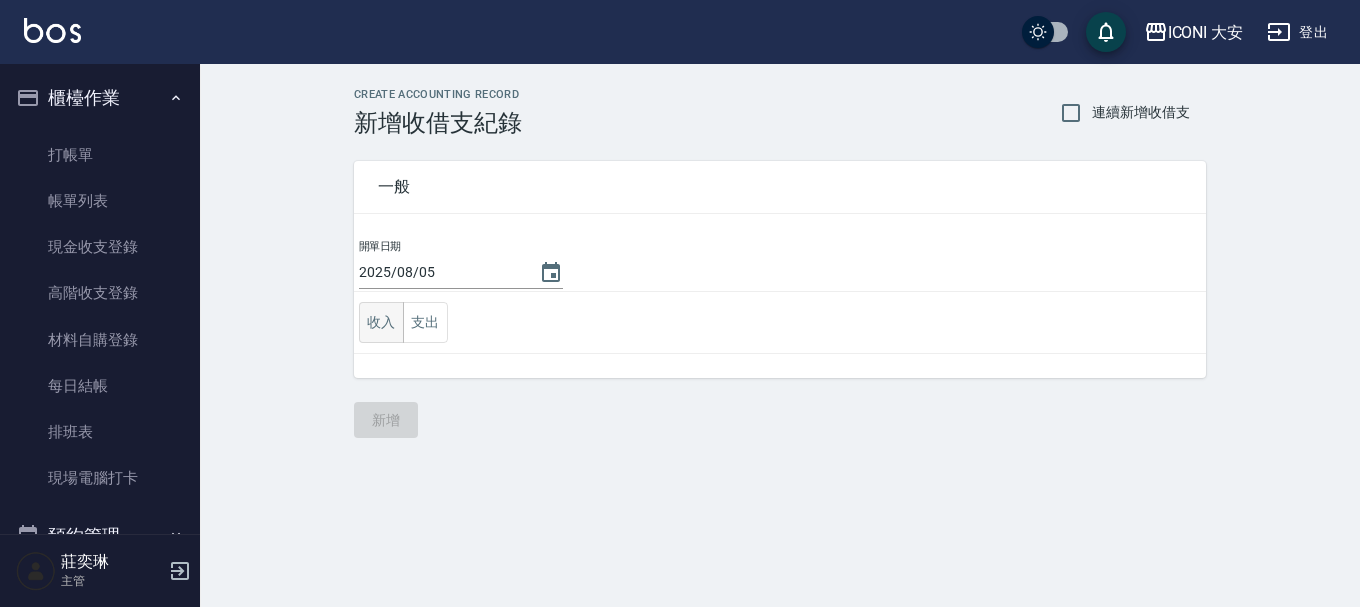 click on "收入" at bounding box center (381, 322) 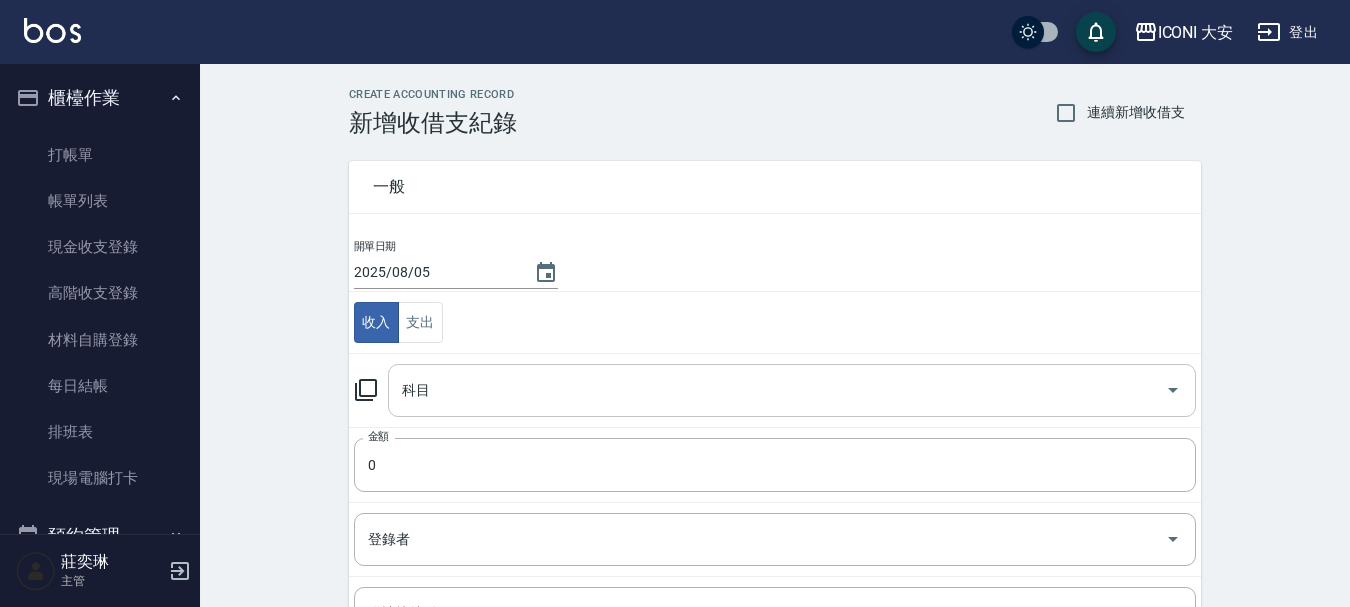click on "科目" at bounding box center (777, 390) 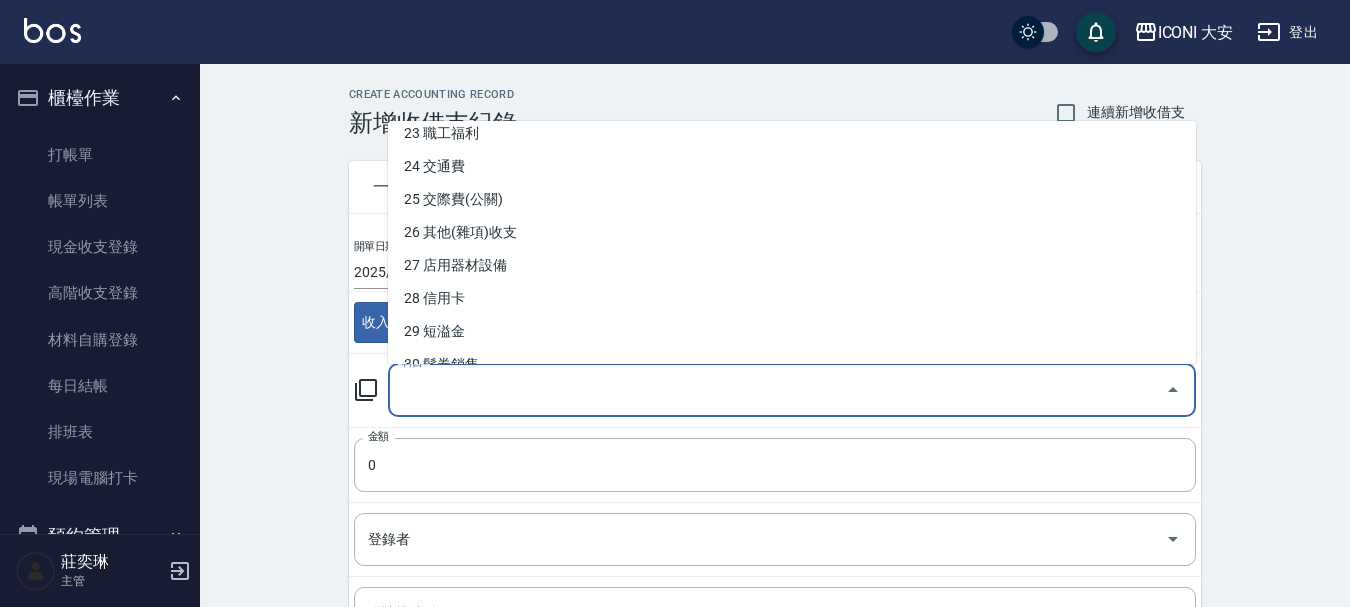 scroll, scrollTop: 800, scrollLeft: 0, axis: vertical 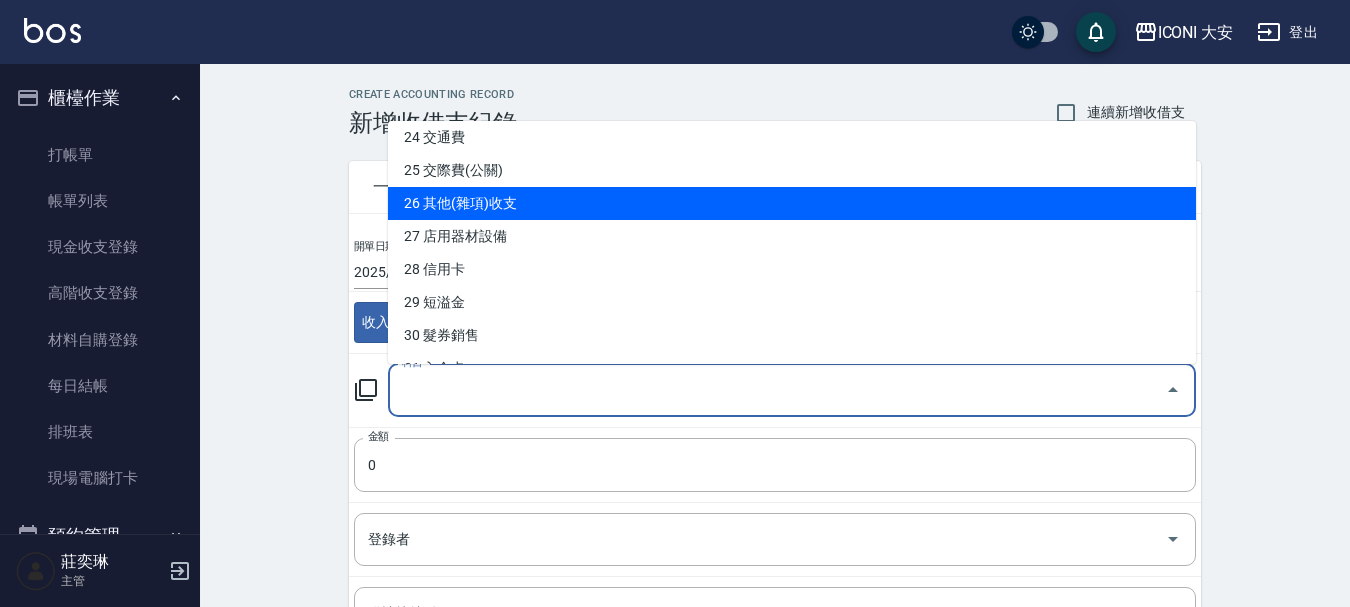 click on "26 其他(雜項)收支" at bounding box center [792, 203] 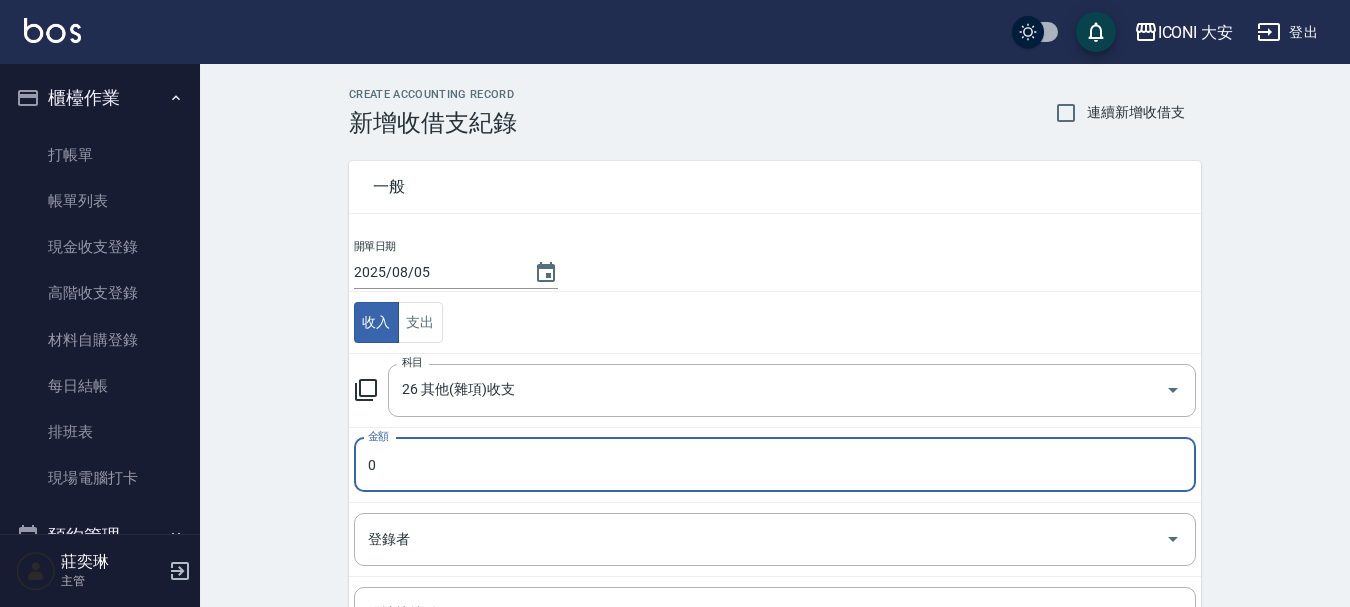 scroll, scrollTop: 100, scrollLeft: 0, axis: vertical 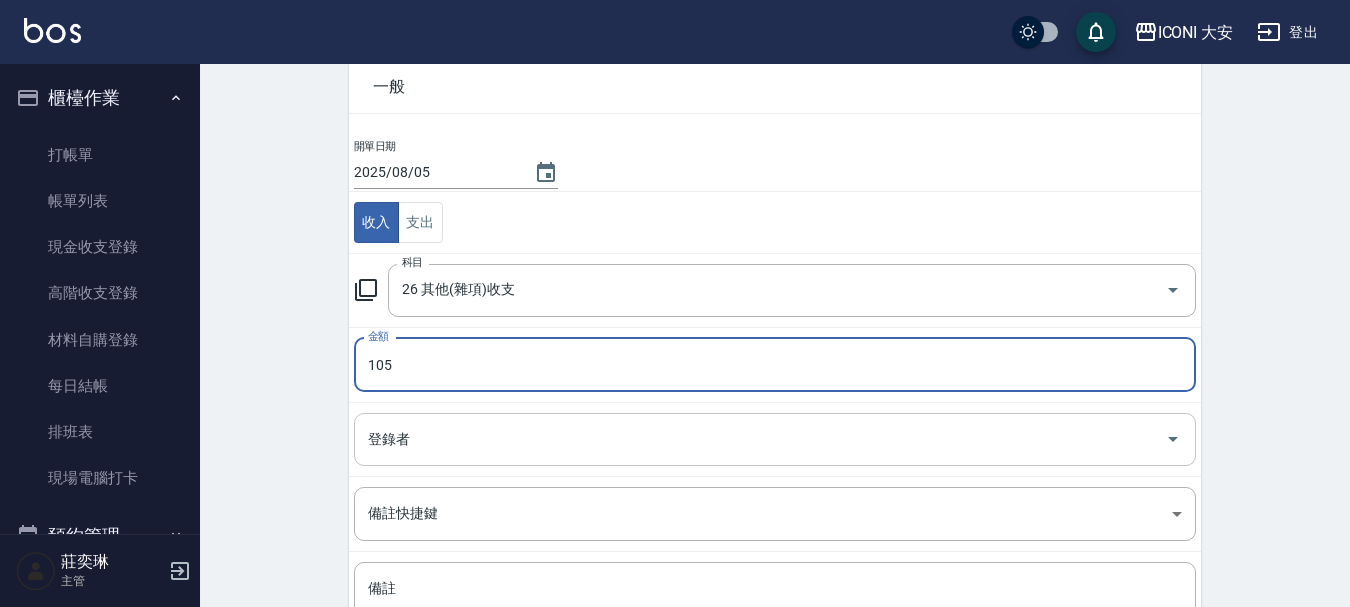 click on "登錄者" at bounding box center (775, 439) 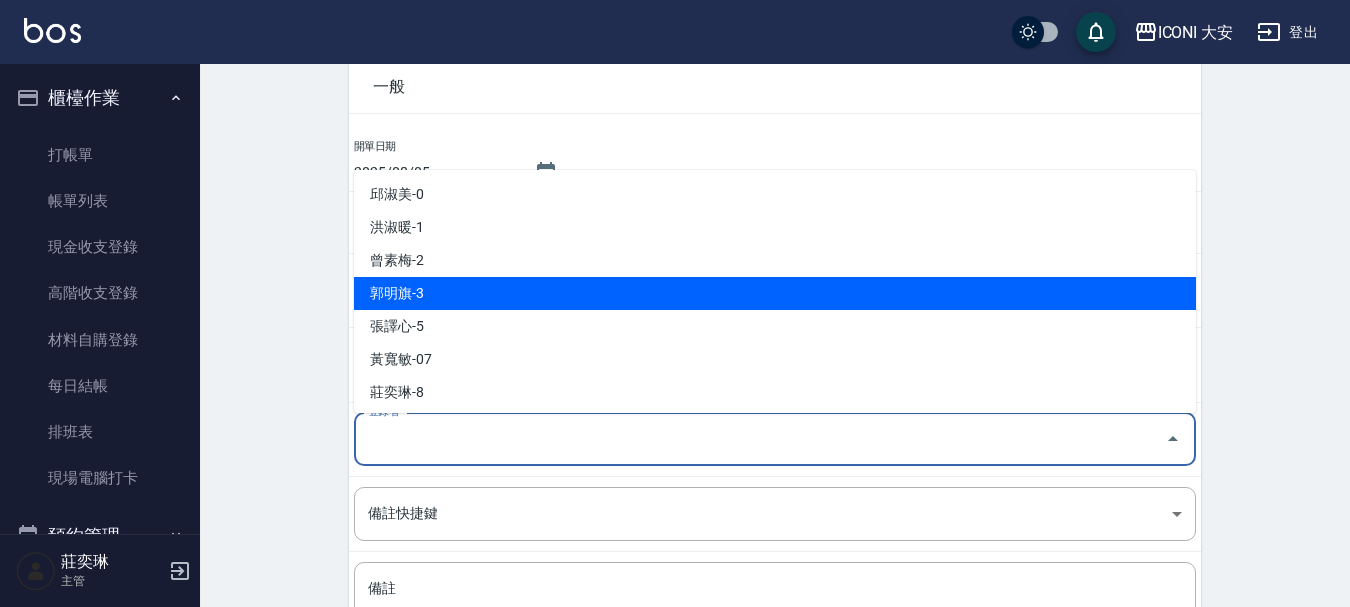 click on "郭明旗-3" at bounding box center [775, 293] 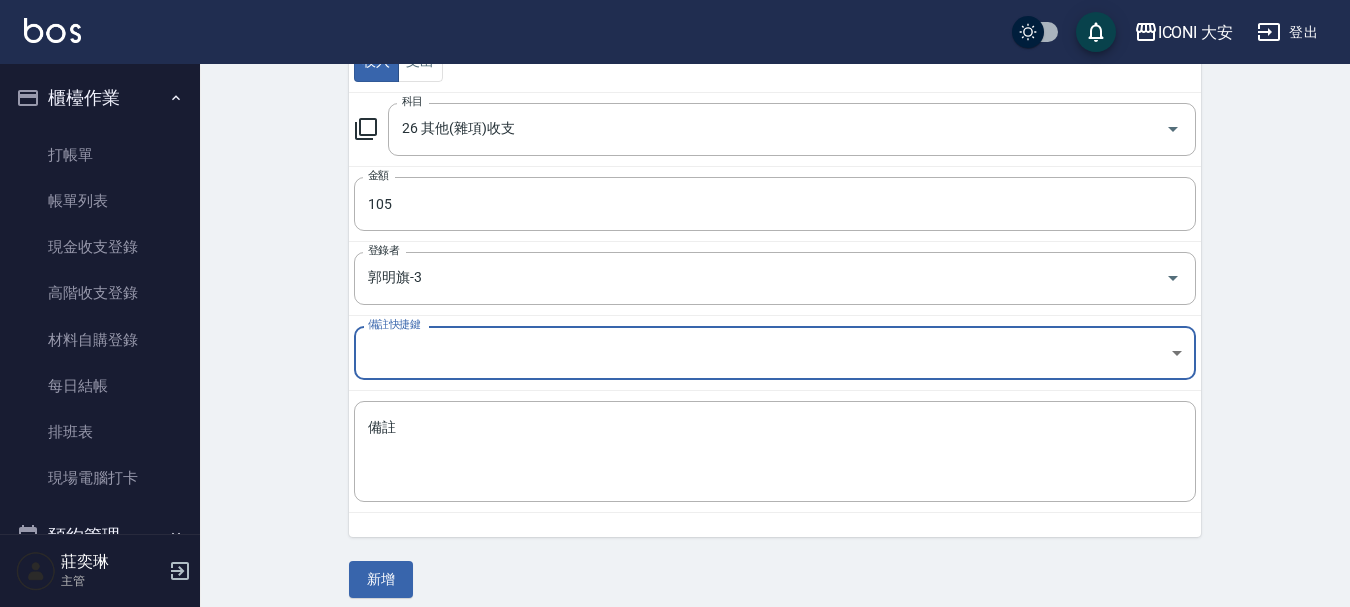 scroll, scrollTop: 276, scrollLeft: 0, axis: vertical 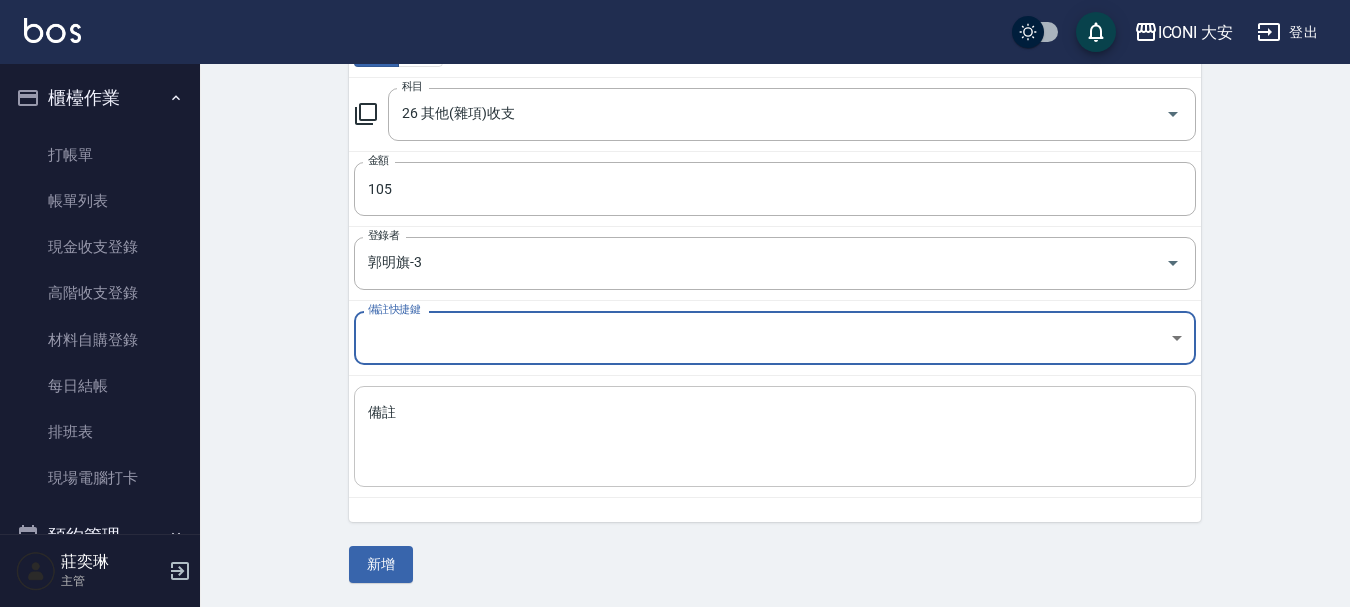 click on "備註" at bounding box center (775, 437) 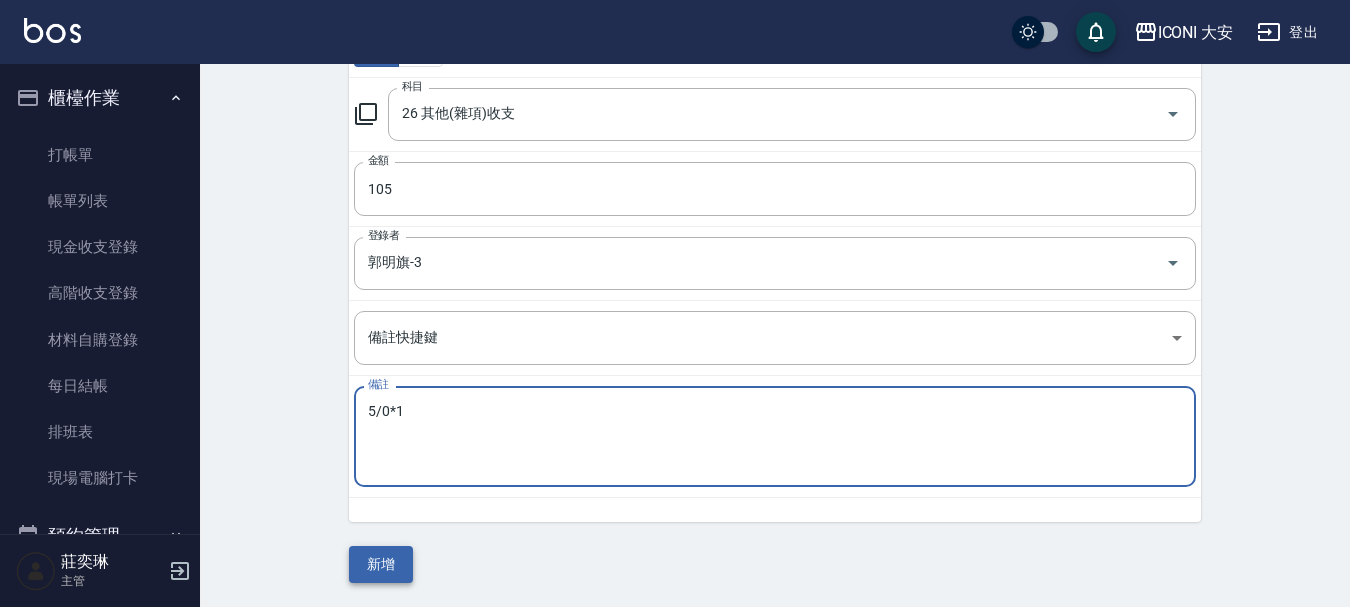 type on "5/0*1" 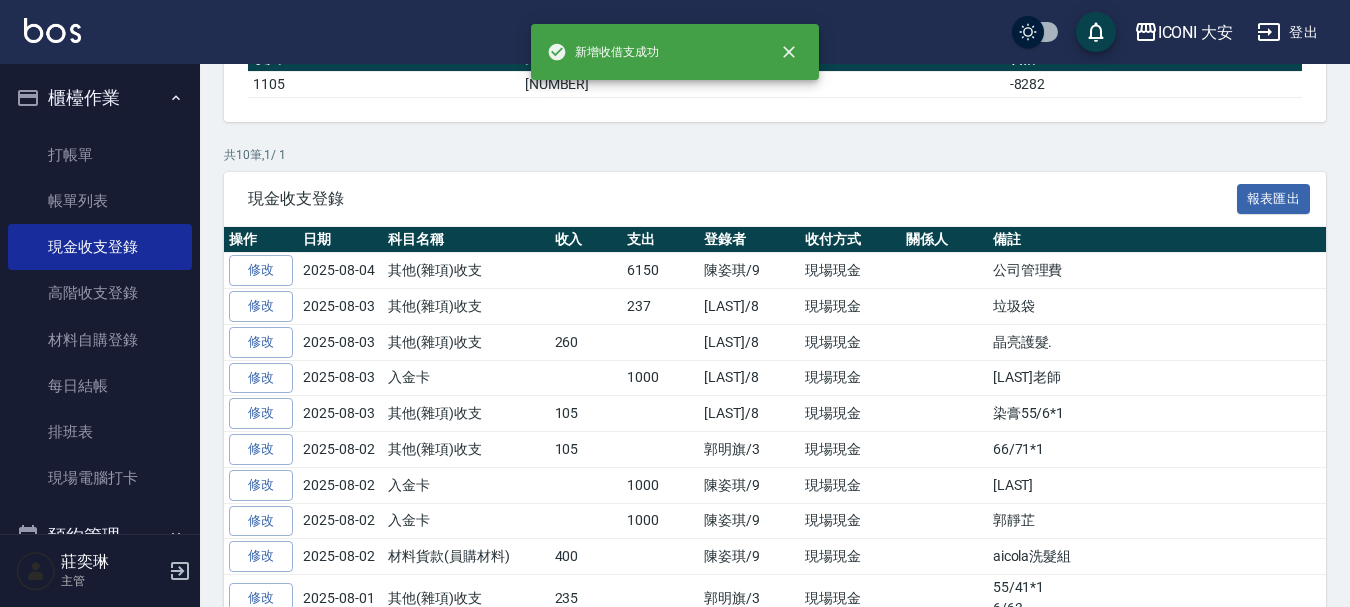 scroll, scrollTop: 0, scrollLeft: 0, axis: both 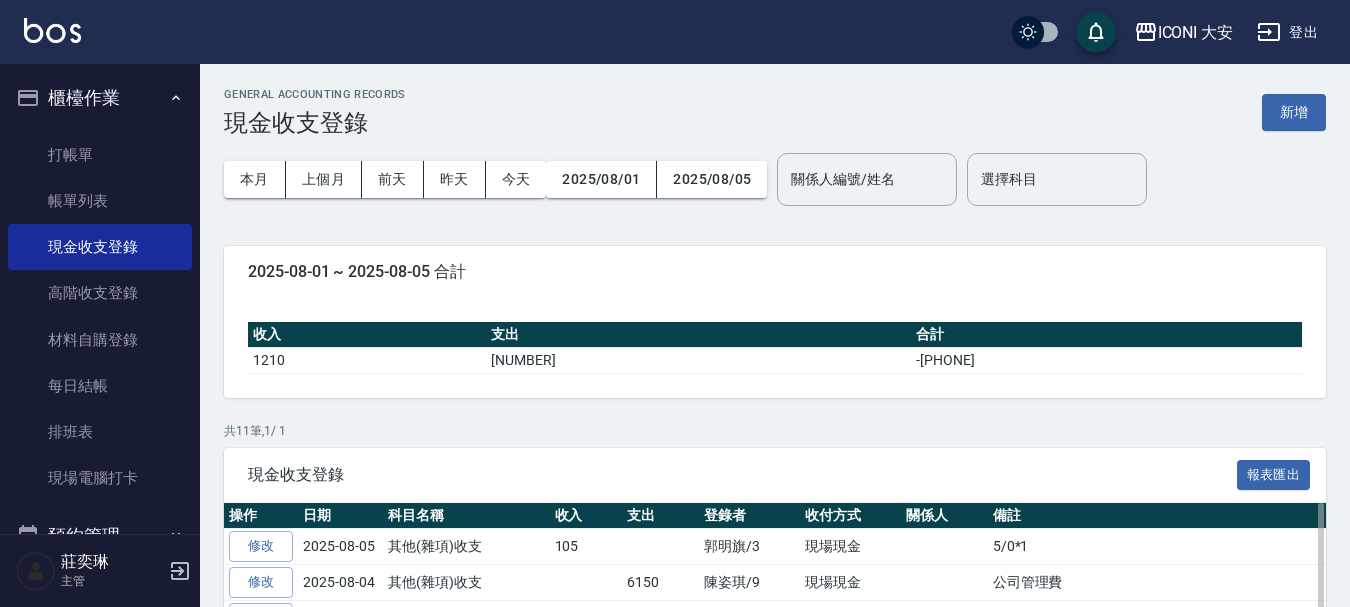 click on "修改 [DATE]-[MONTH]-[ DAY] 其他(雜項)收支 105 [LAST] /8 現場現金 5/0*1 修改 [DATE]-[ MONTH]-[ DAY] 其他(雜項)收支 6150 [LAST] /9 現場現金 公司管理費 修改 [DATE]-[ MONTH]-[ DAY] 其他(雜項)收支 237 [LAST] /8 現場現金 垃圾袋 修改 [DATE]-[ MONTH]-[ DAY] 其他(雜項)收支 260 [LAST] /8 現場現金 晶亮護髮. 修改 [DATE]-[ MONTH]-[ DAY] 入金卡 1000 [LAST] /8 現場現金 [LAST]老師 修改 [DATE]-[ MONTH]-[ DAY] 其他(雜項)收支 105 [LAST] /8 現場現金 染膏55/6*1 修改 [DATE]-[ MONTH]-[ DAY] 其他(雜項)收支 105 [LAST] /3 現場現金 66/71*1 修改 [DATE]-[ MONTH]-[ DAY] 入金卡 1000 [LAST] /9 現場現金 [LAST] 修改 [DATE]-[ MONTH]-[ DAY] 入金卡 1000 [LAST] /9 現場現金 [LAST] 修改 [DATE]-[ MONTH]-[ DAY] 材料貨款(員購材料) 400 [LAST] /9 現場現金 aicola洗髮組 修改 [DATE]-[ MONTH]-[ DAY] 其他(雜項)收支 235 [LAST] /3 現場現金 55/41*1
6/63" at bounding box center [874, 731] 